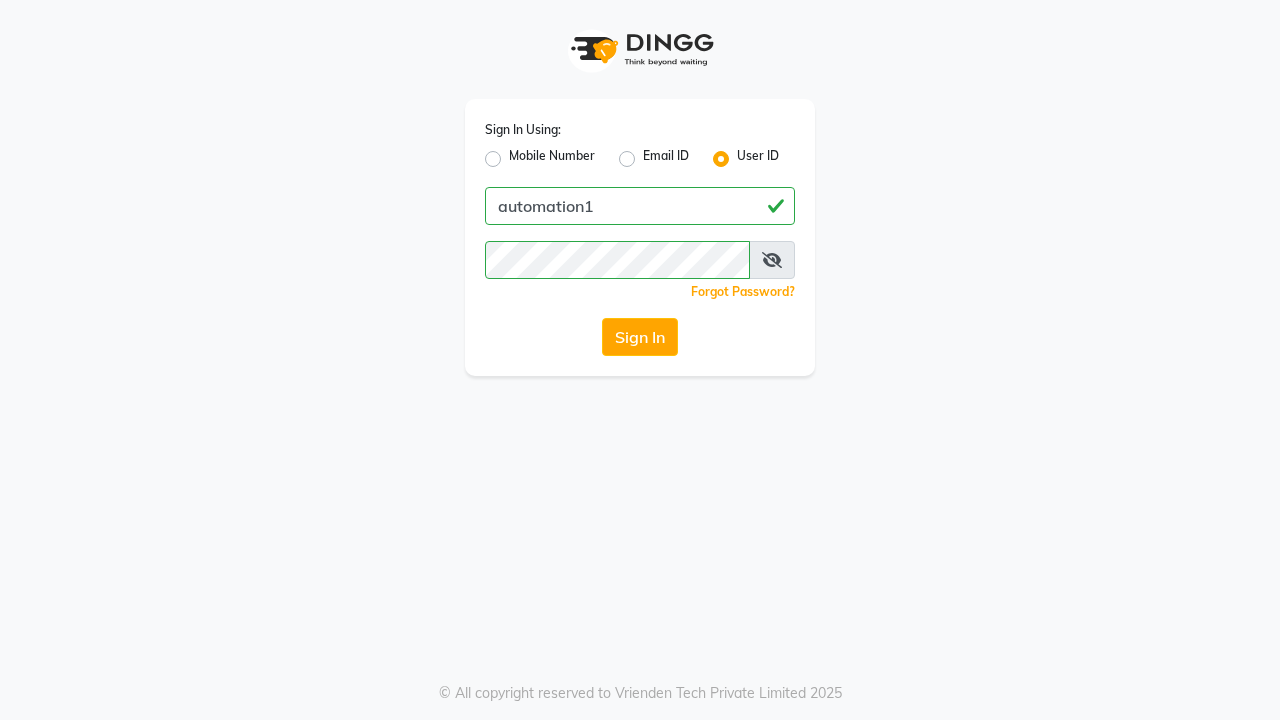 scroll, scrollTop: 0, scrollLeft: 0, axis: both 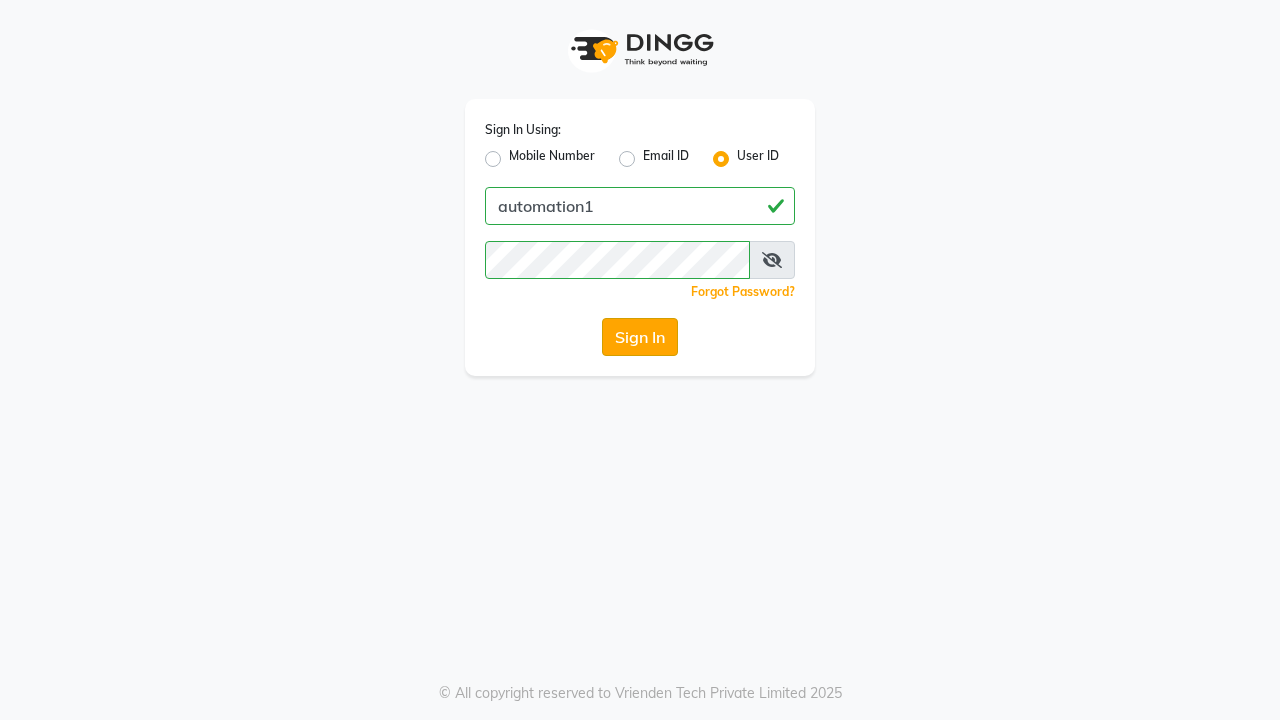 click on "Sign In" 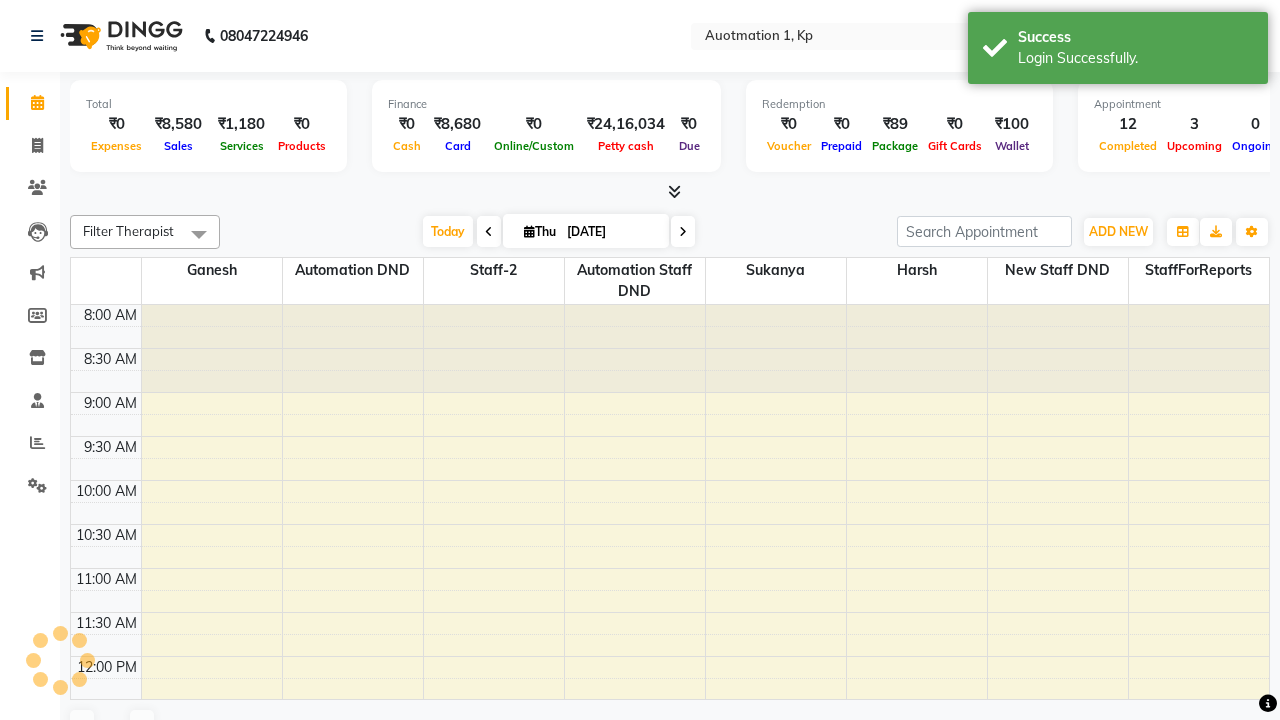 select on "en" 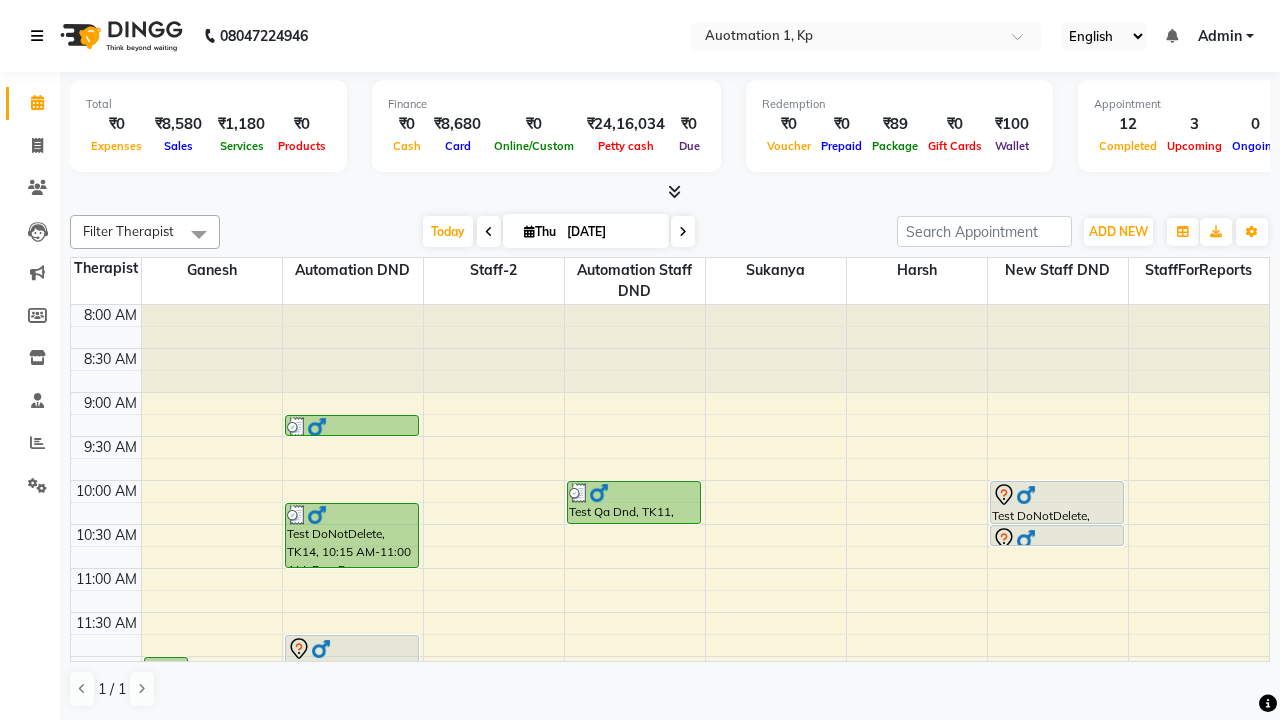 click at bounding box center [37, 36] 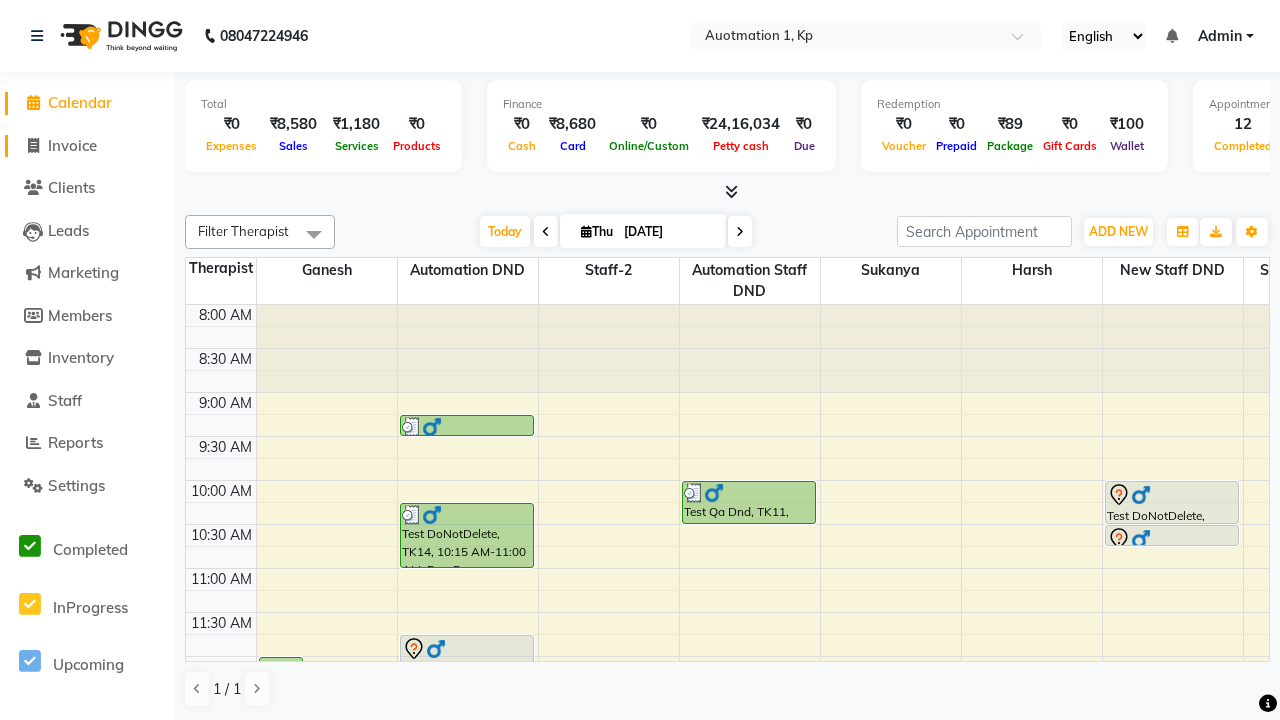 click on "Invoice" 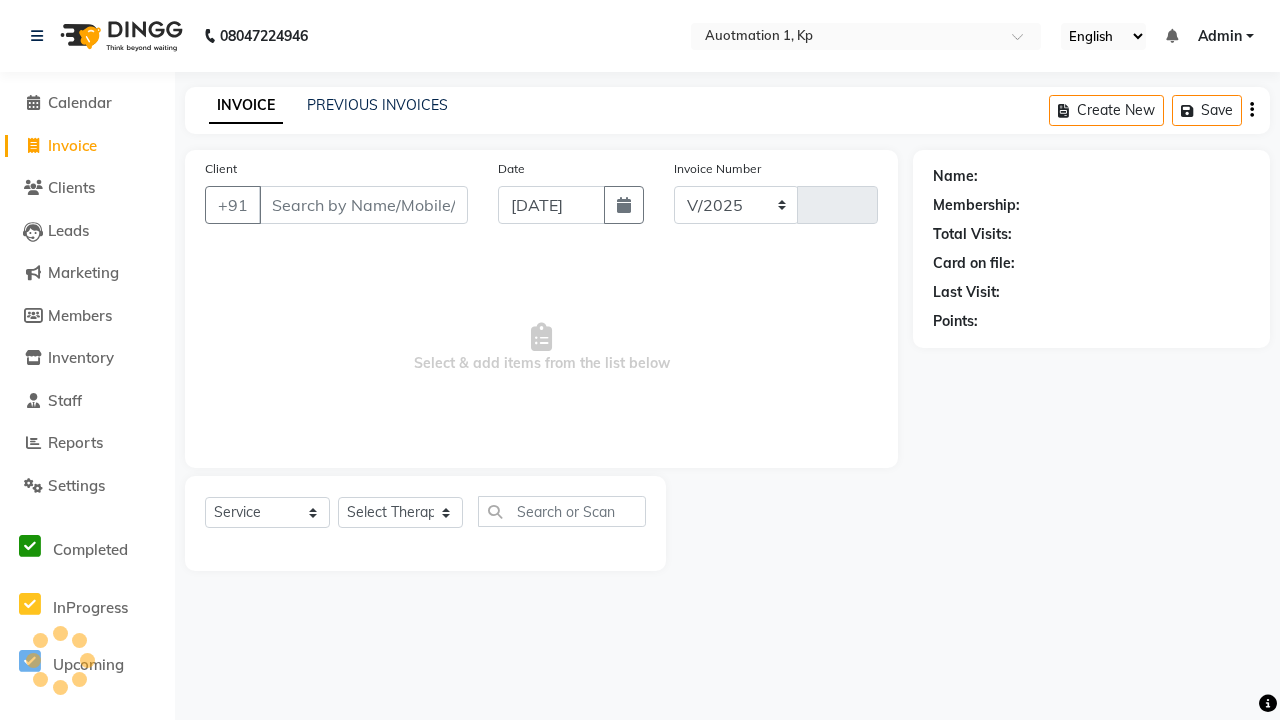 select on "150" 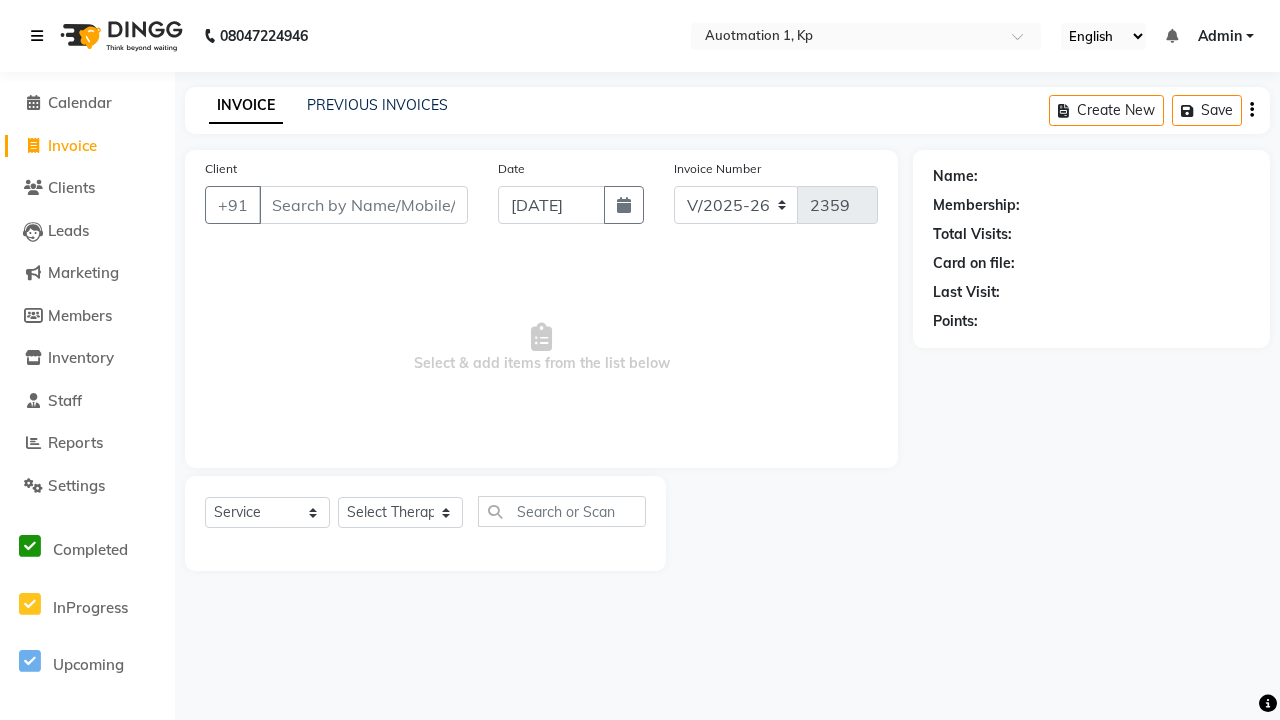 click at bounding box center (37, 36) 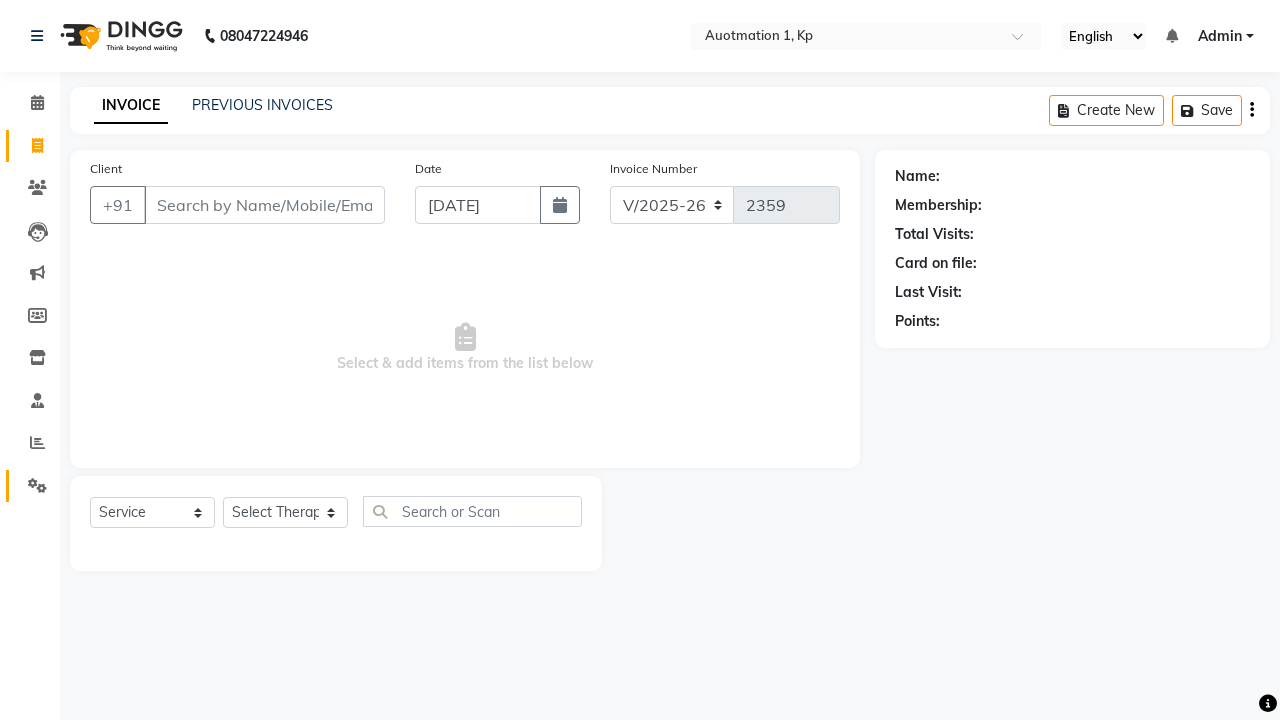click 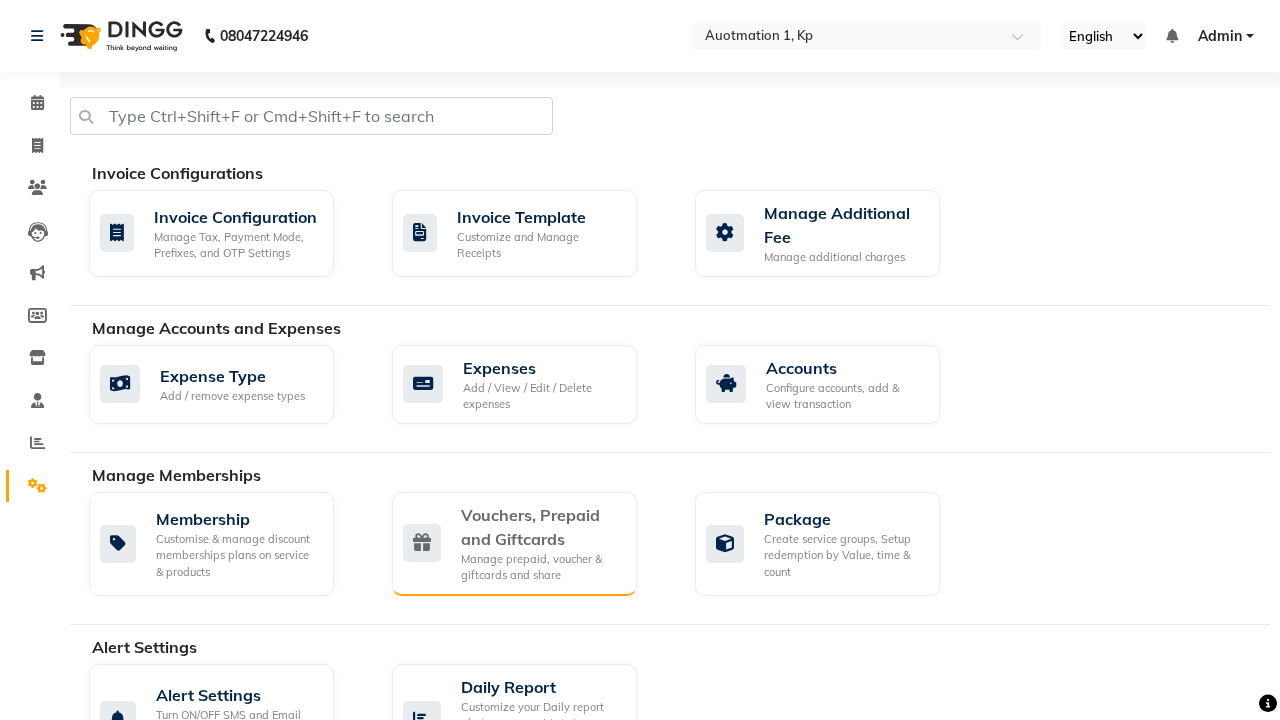 click on "Vouchers, Prepaid and Giftcards" 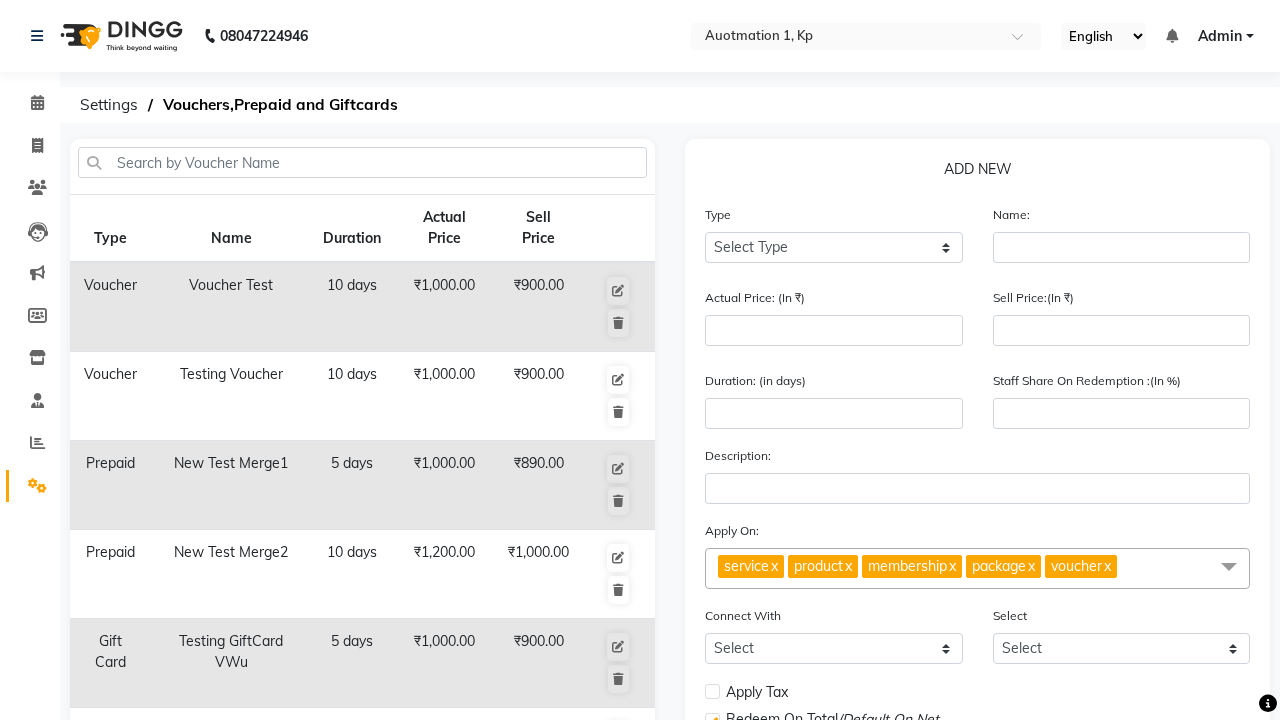 select on "V" 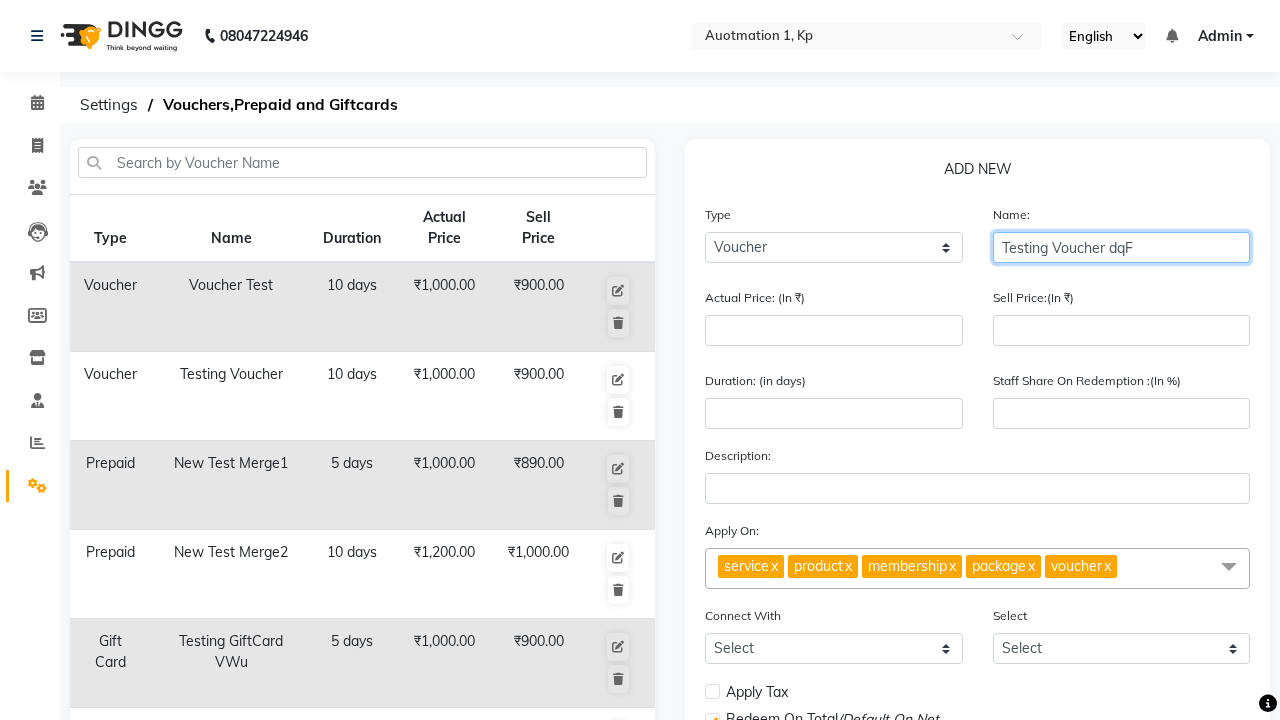 type on "Testing Voucher dqF" 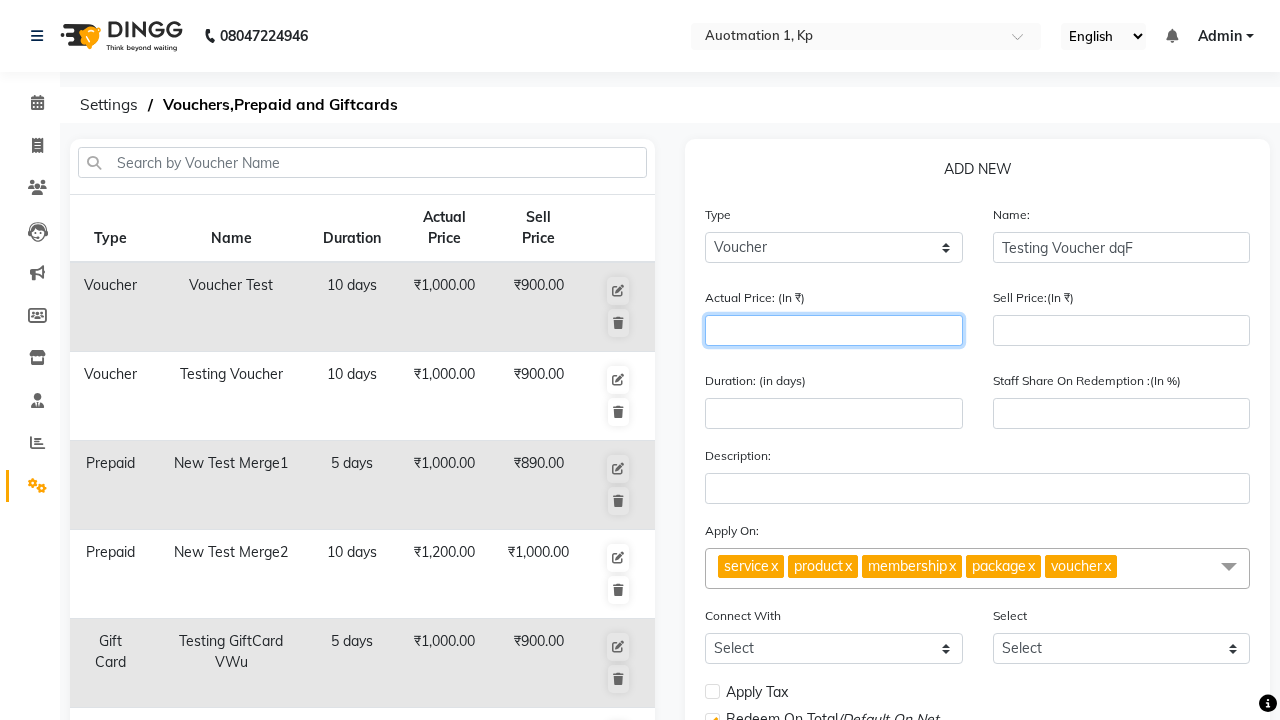 type on "1500" 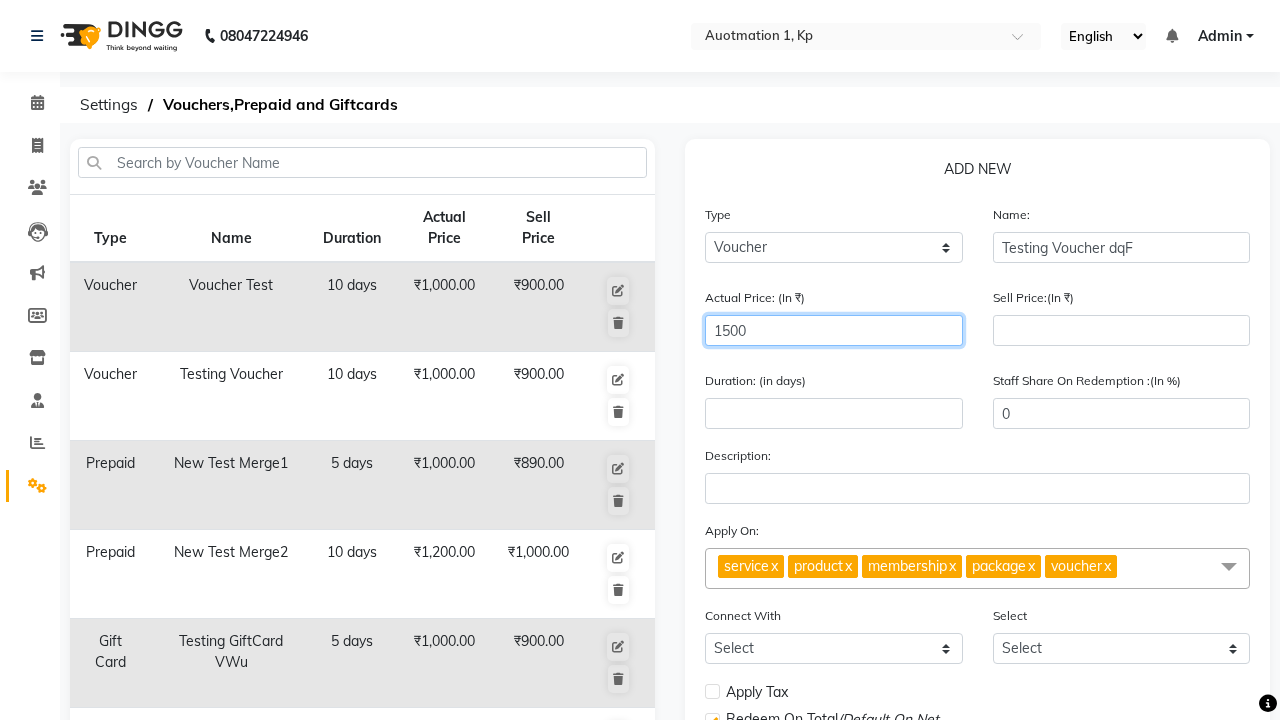 type on "1500" 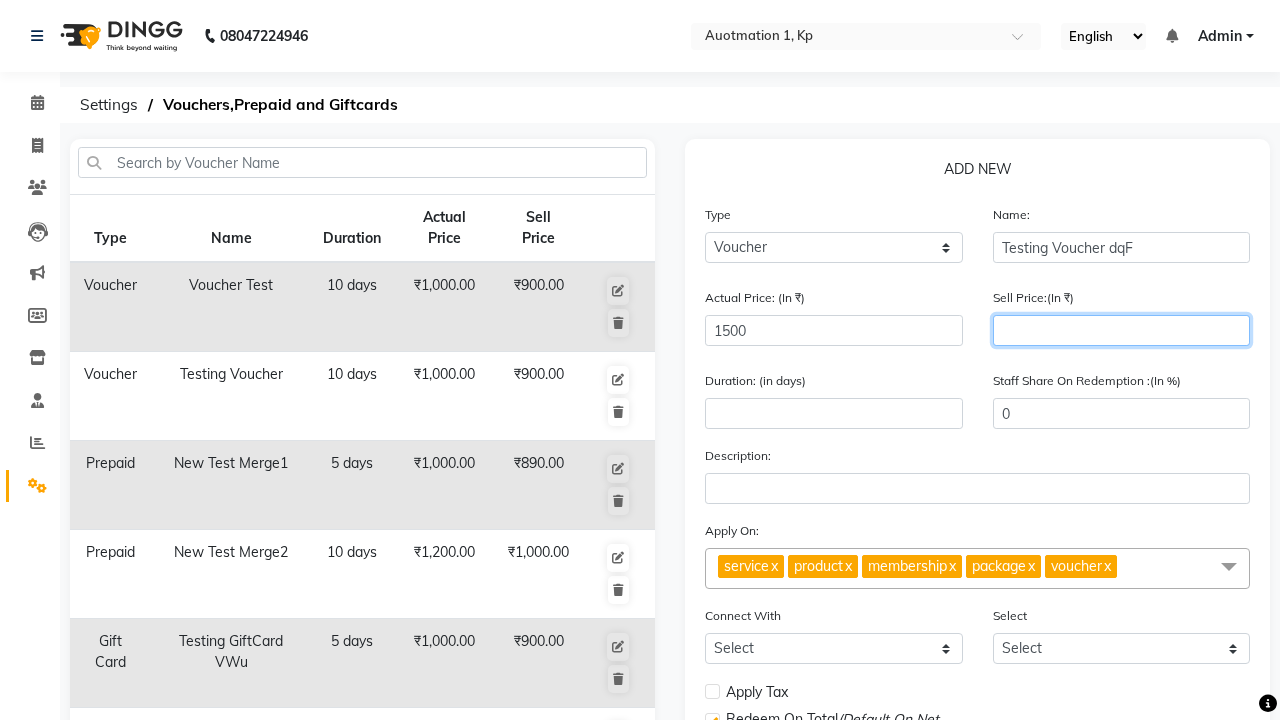 type on "1200" 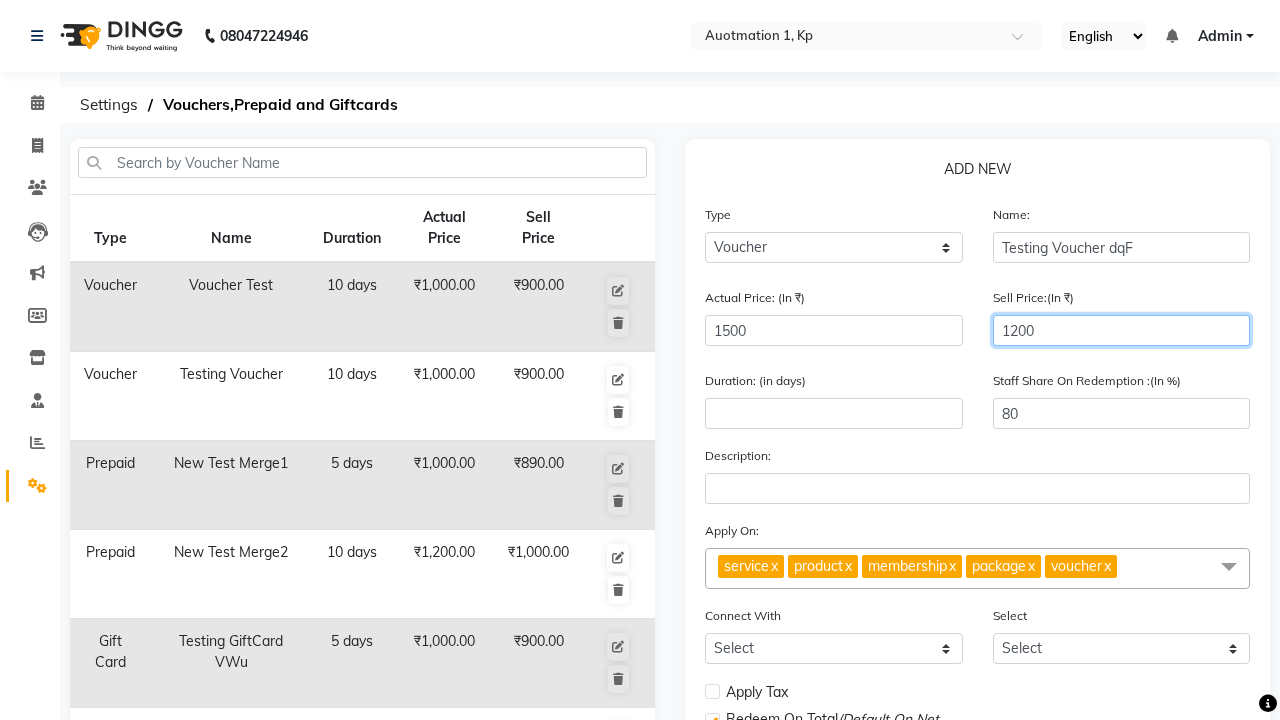 type on "1200" 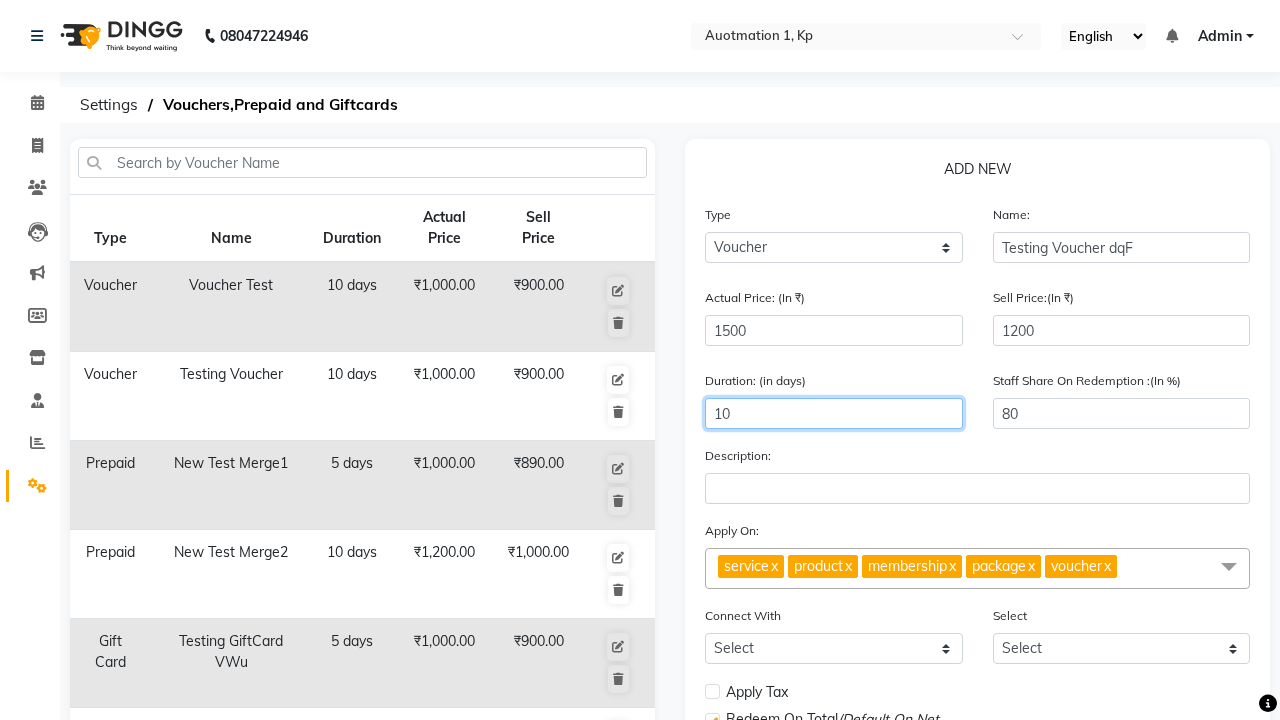 type on "10" 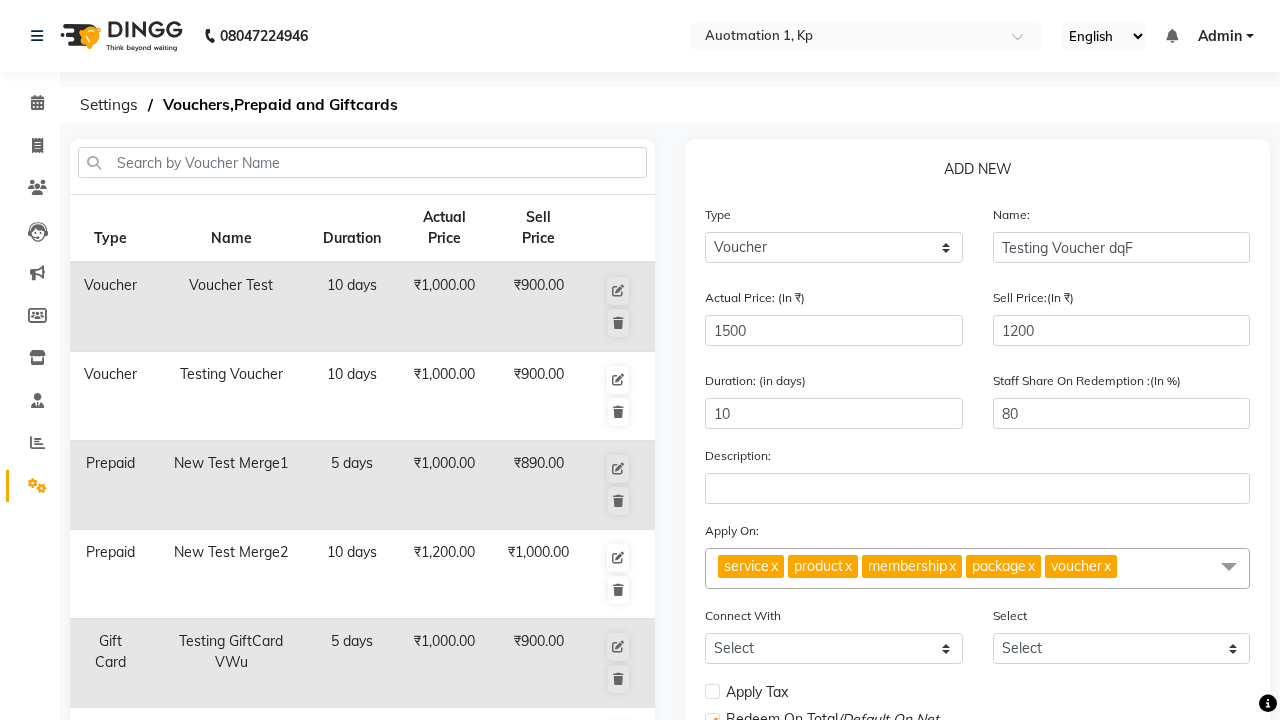 click on "Save" 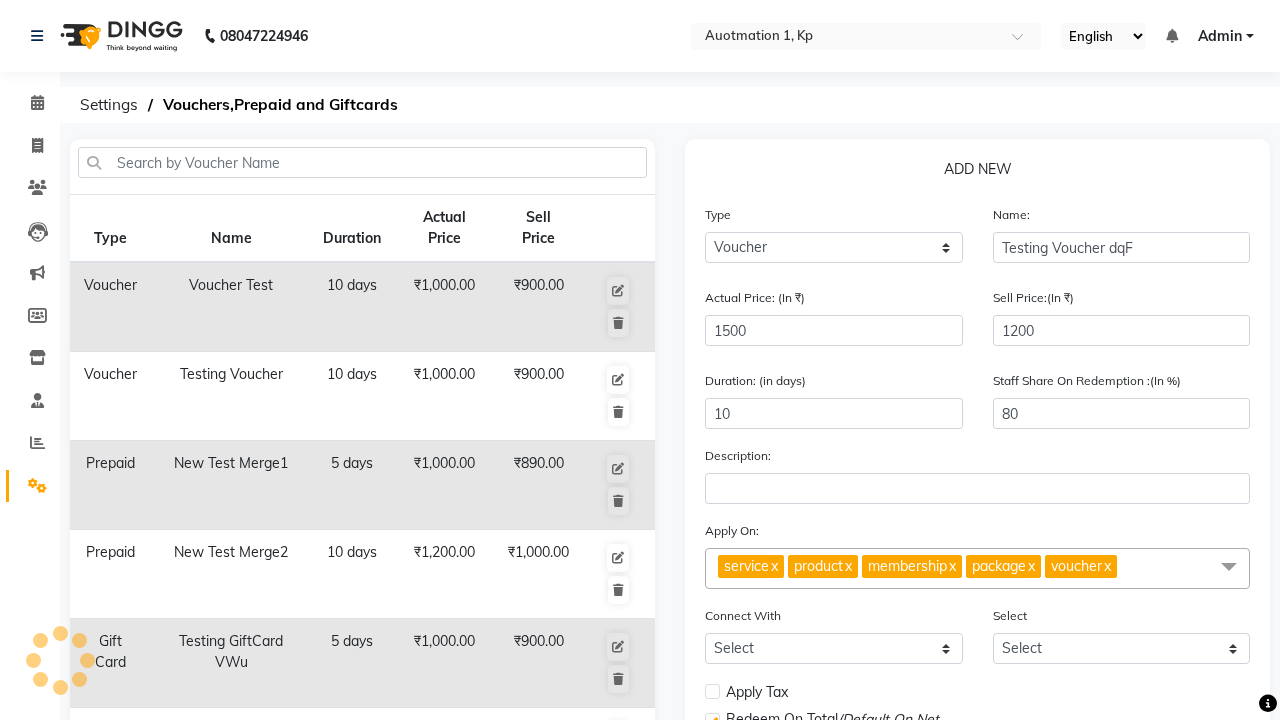 scroll, scrollTop: 497, scrollLeft: 0, axis: vertical 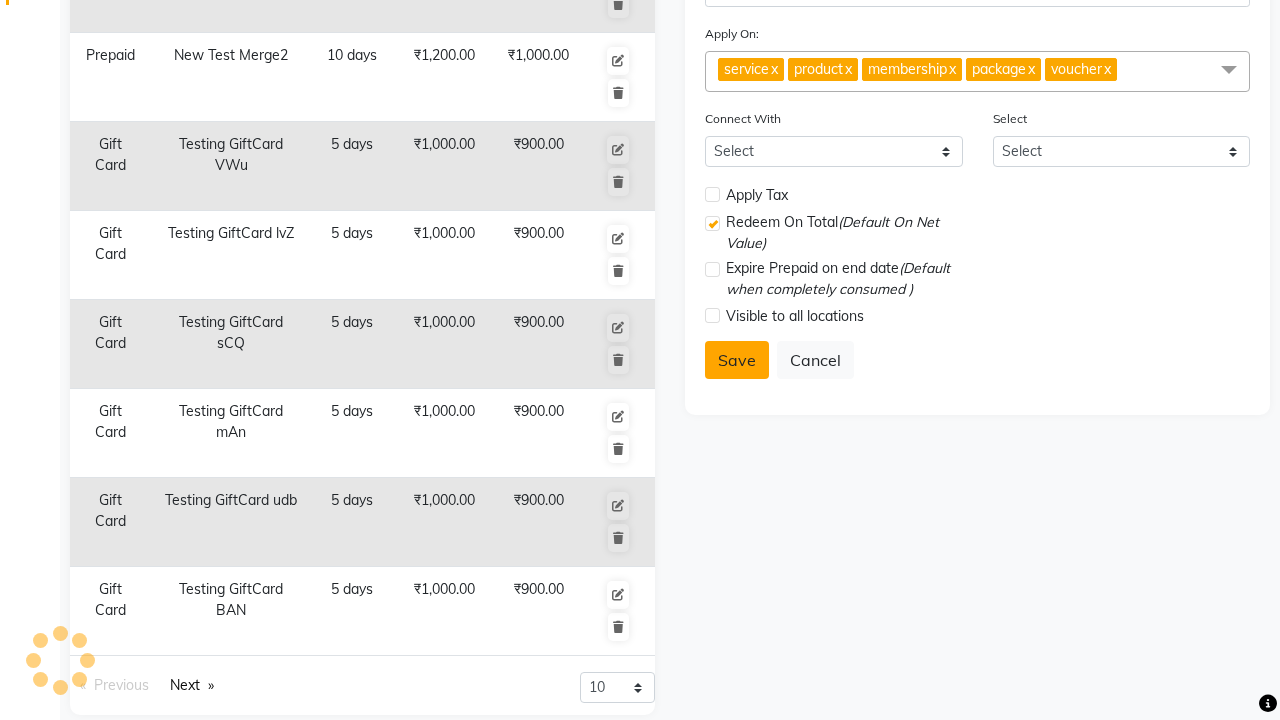 select 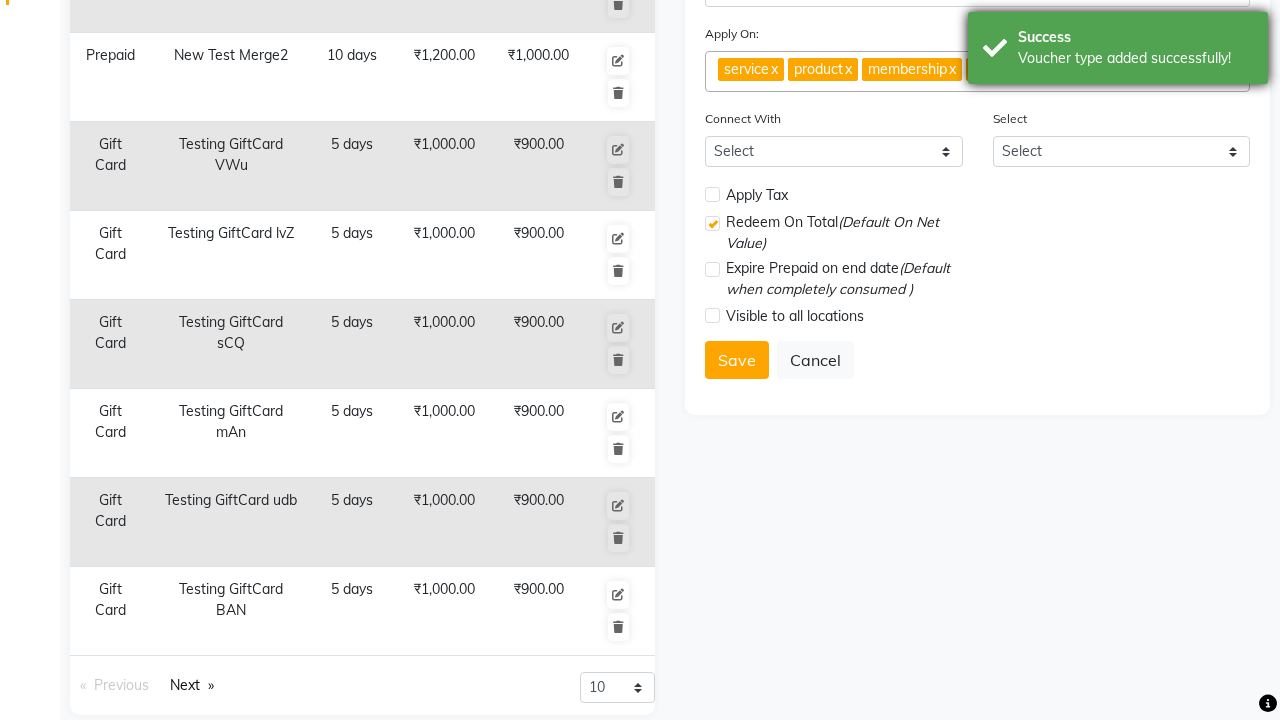 click on "Voucher type added successfully!" at bounding box center (1135, 58) 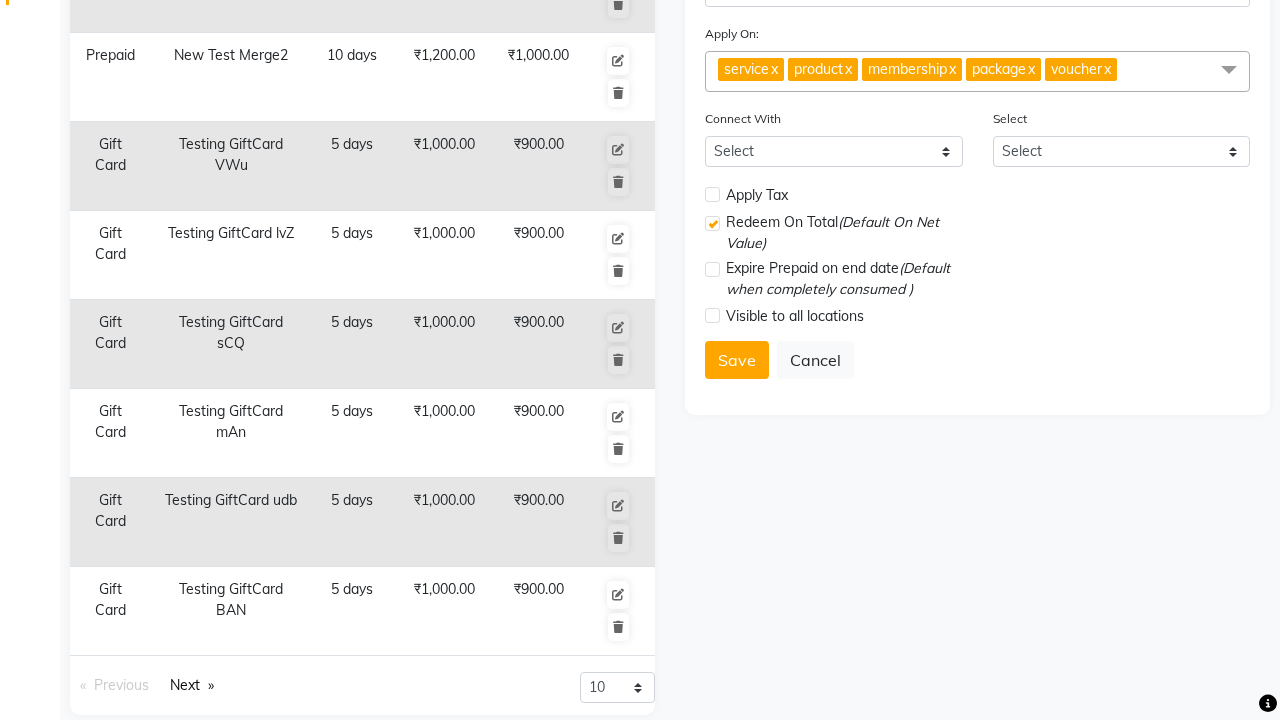 click at bounding box center [37, -461] 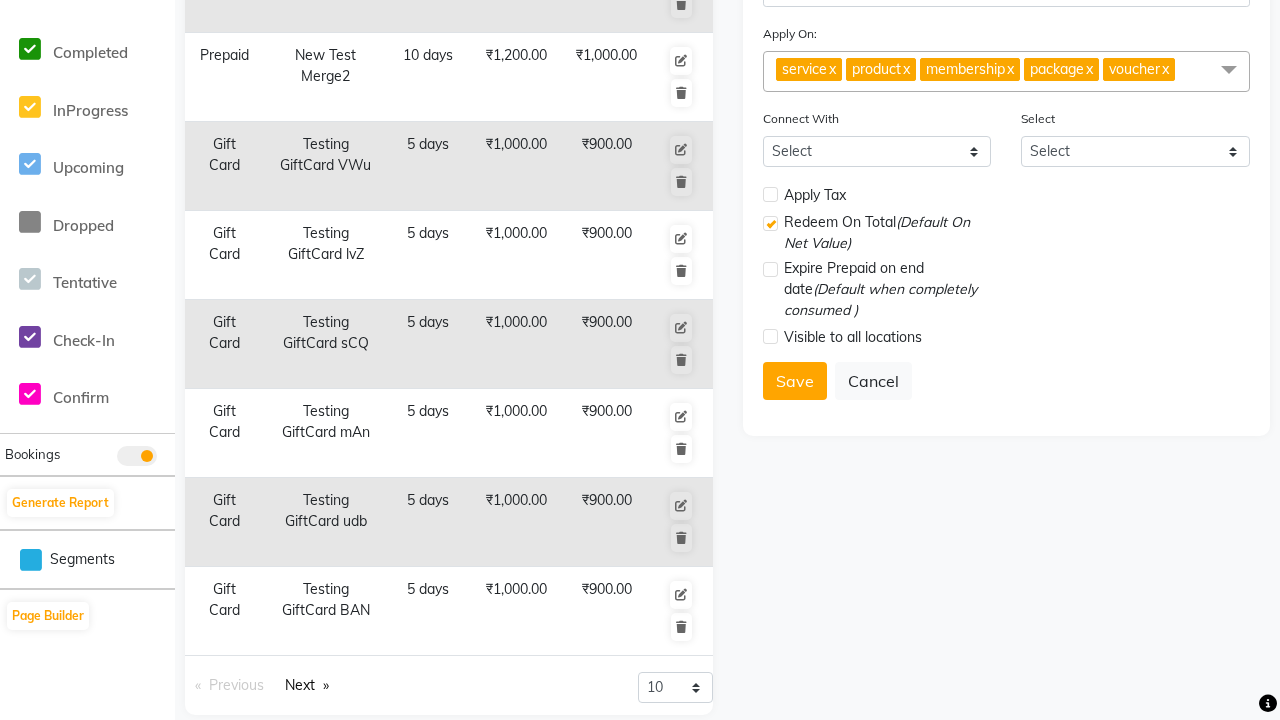 scroll, scrollTop: 0, scrollLeft: 0, axis: both 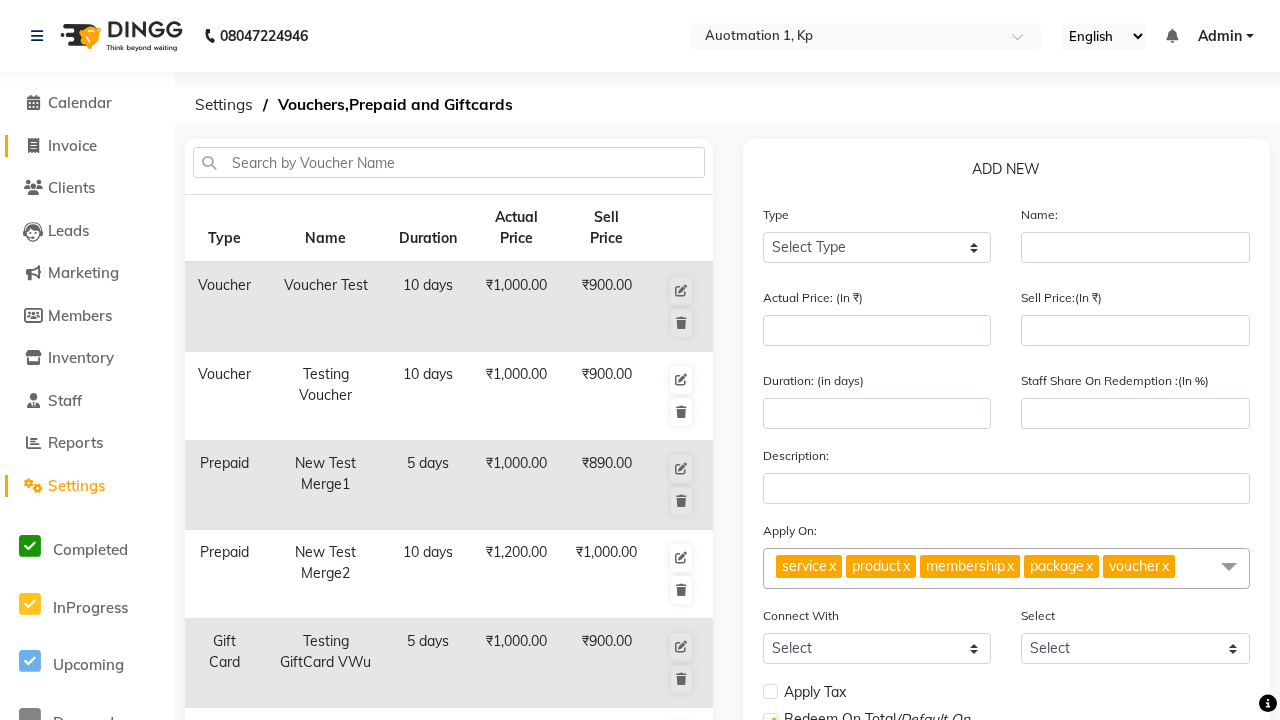 click on "Invoice" 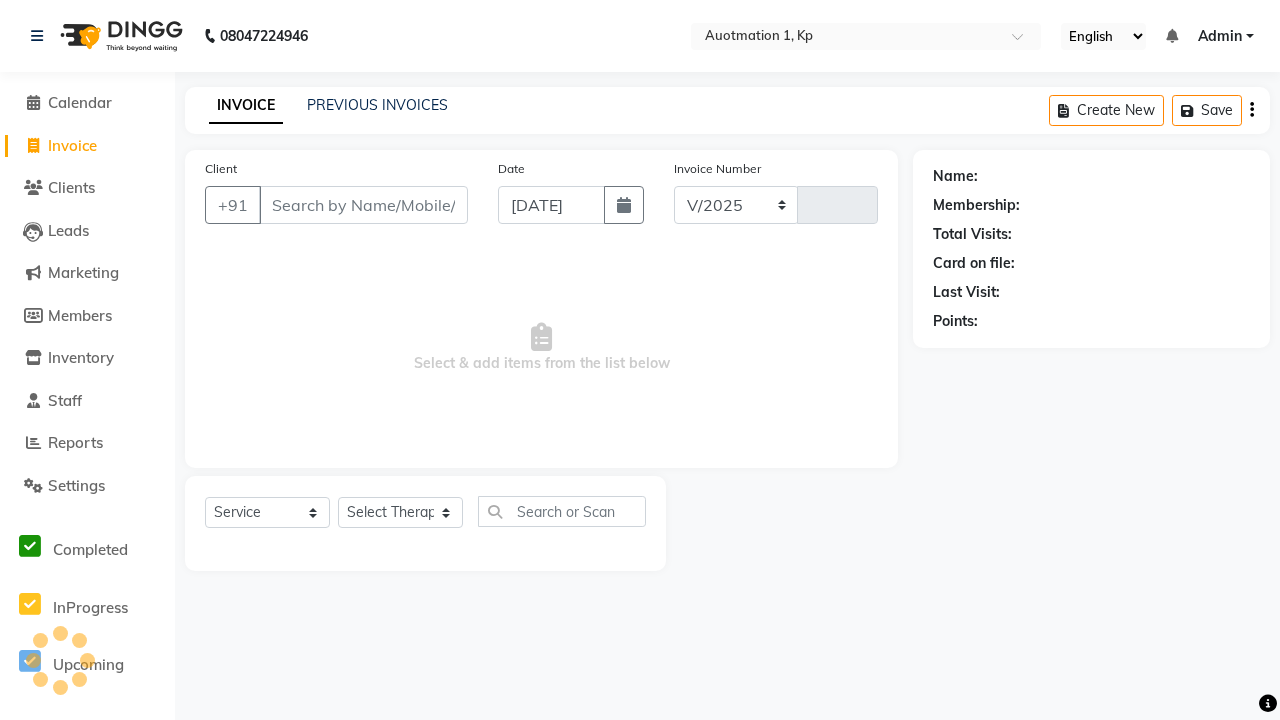select on "150" 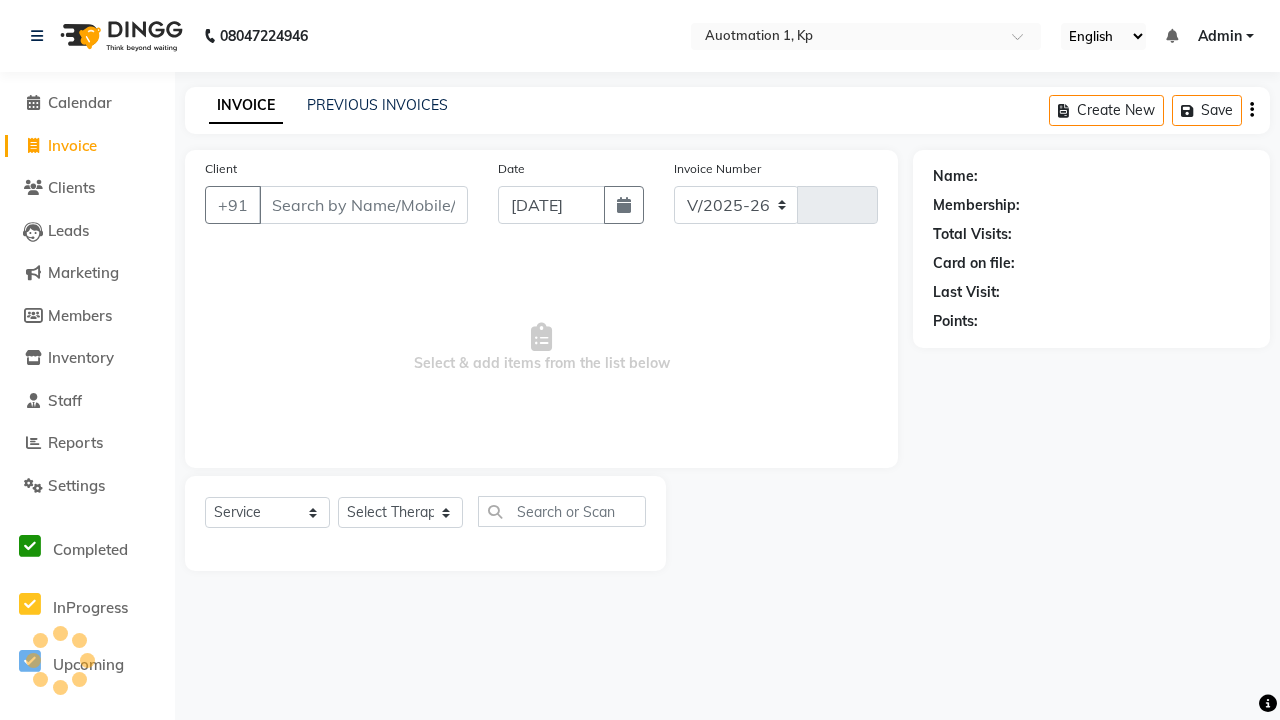 type on "2359" 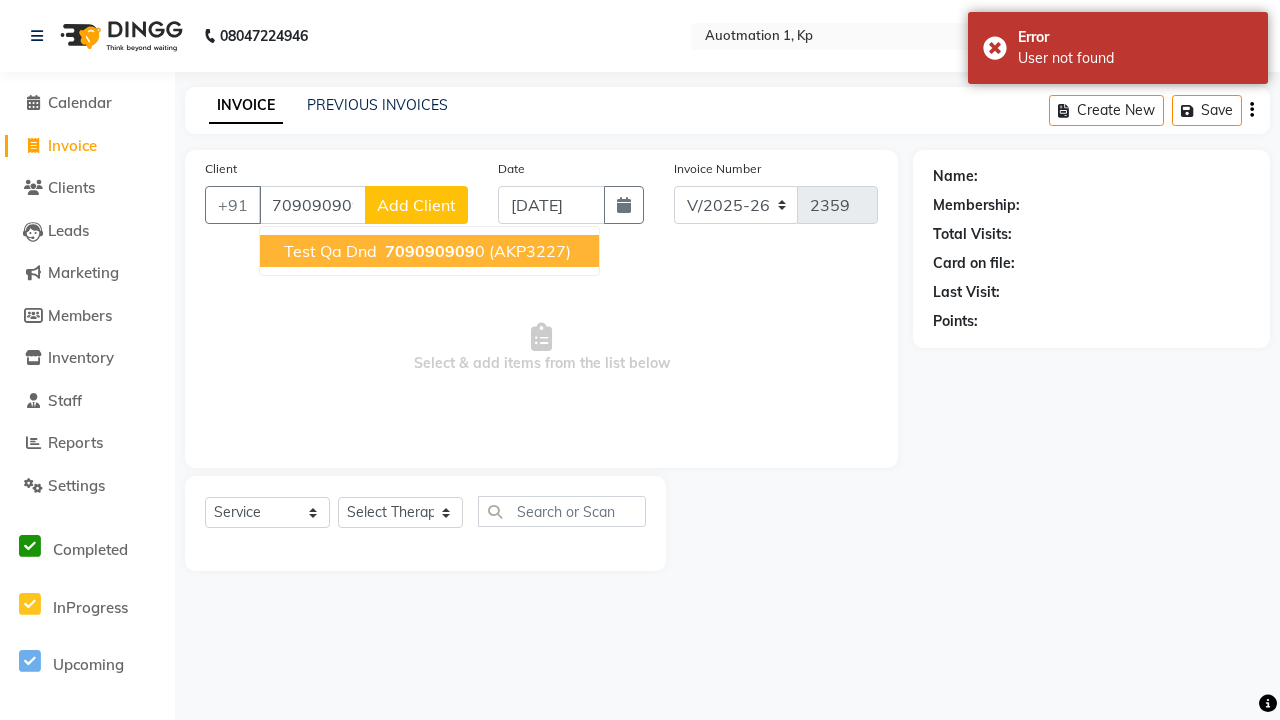 click on "709090909" at bounding box center [430, 251] 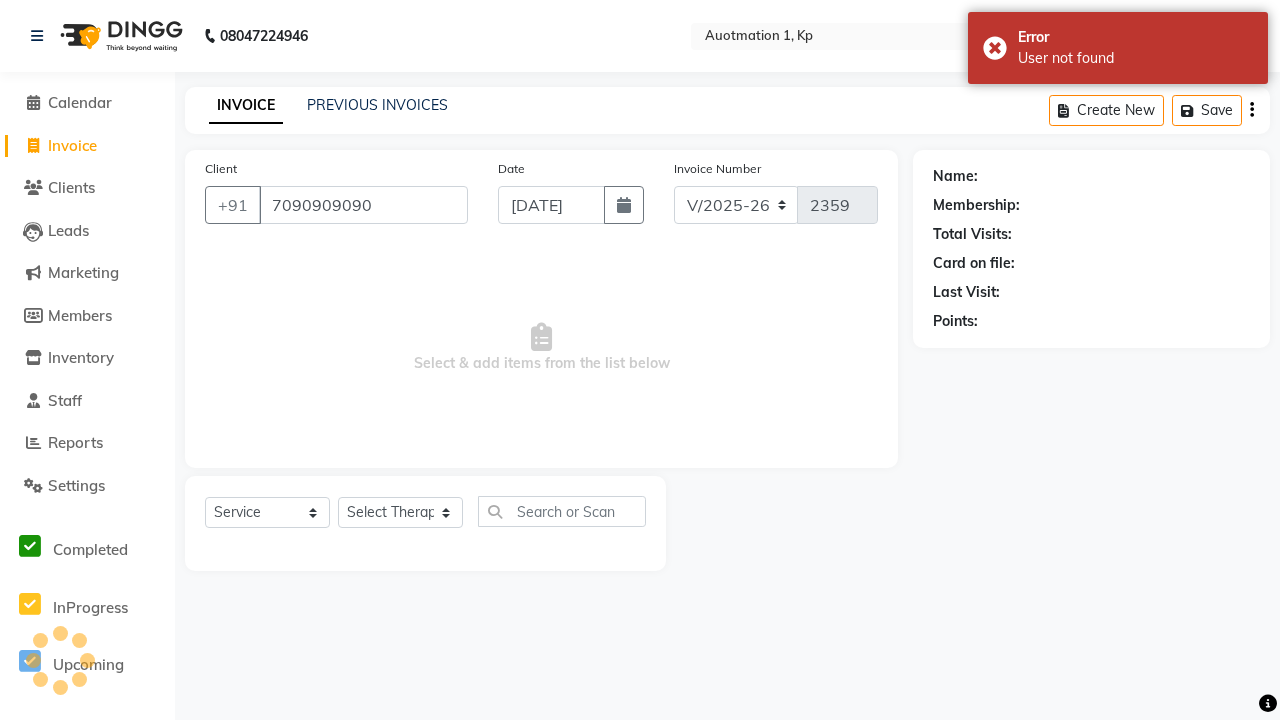type on "7090909090" 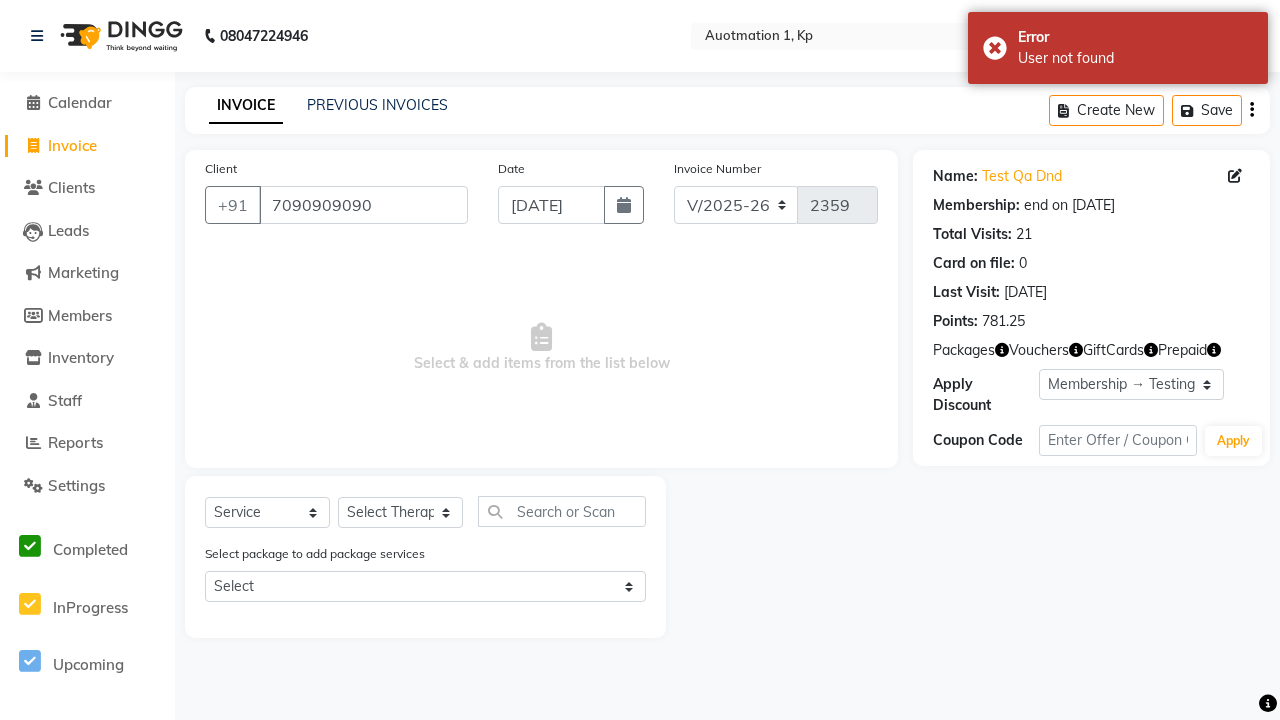 select on "0:" 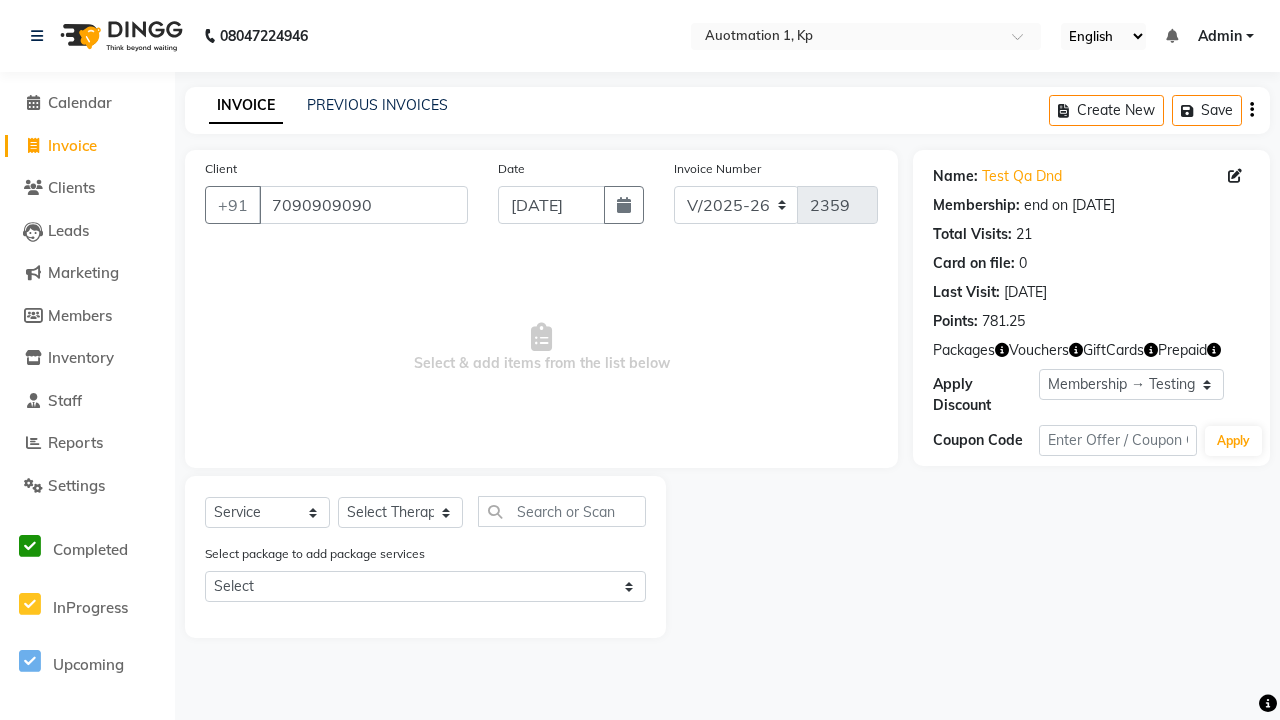 select on "V" 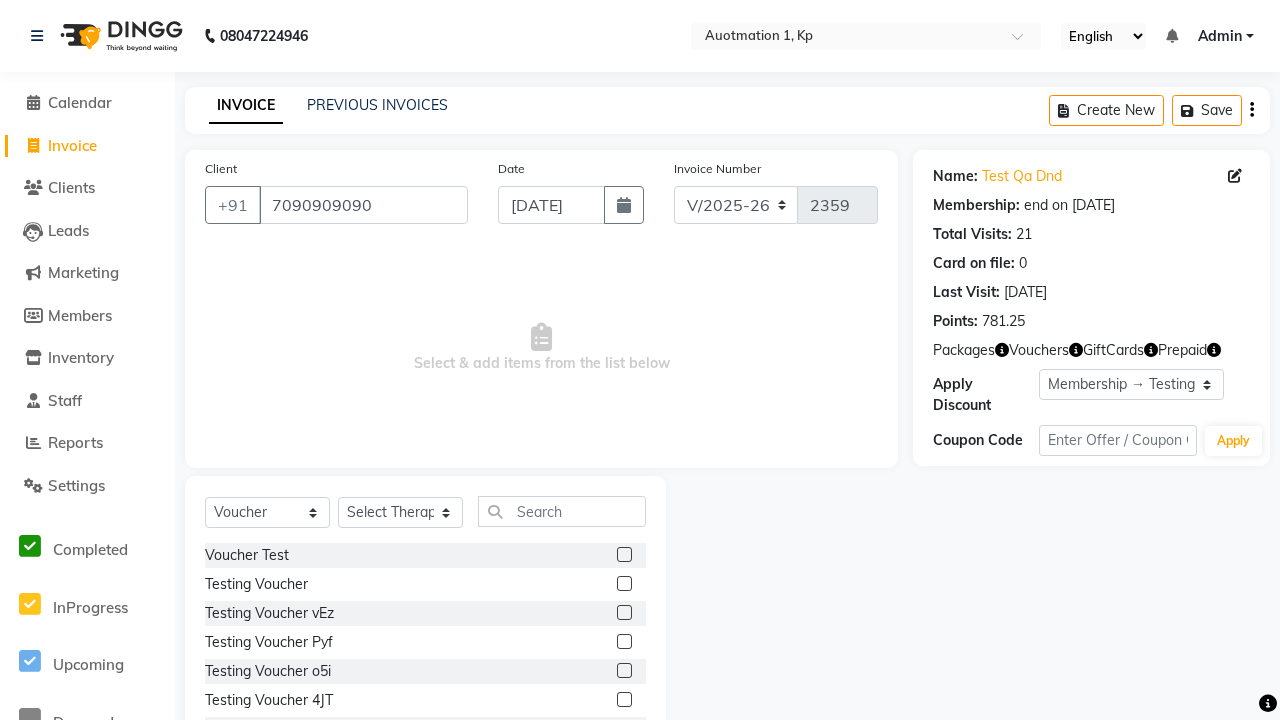 select on "2102" 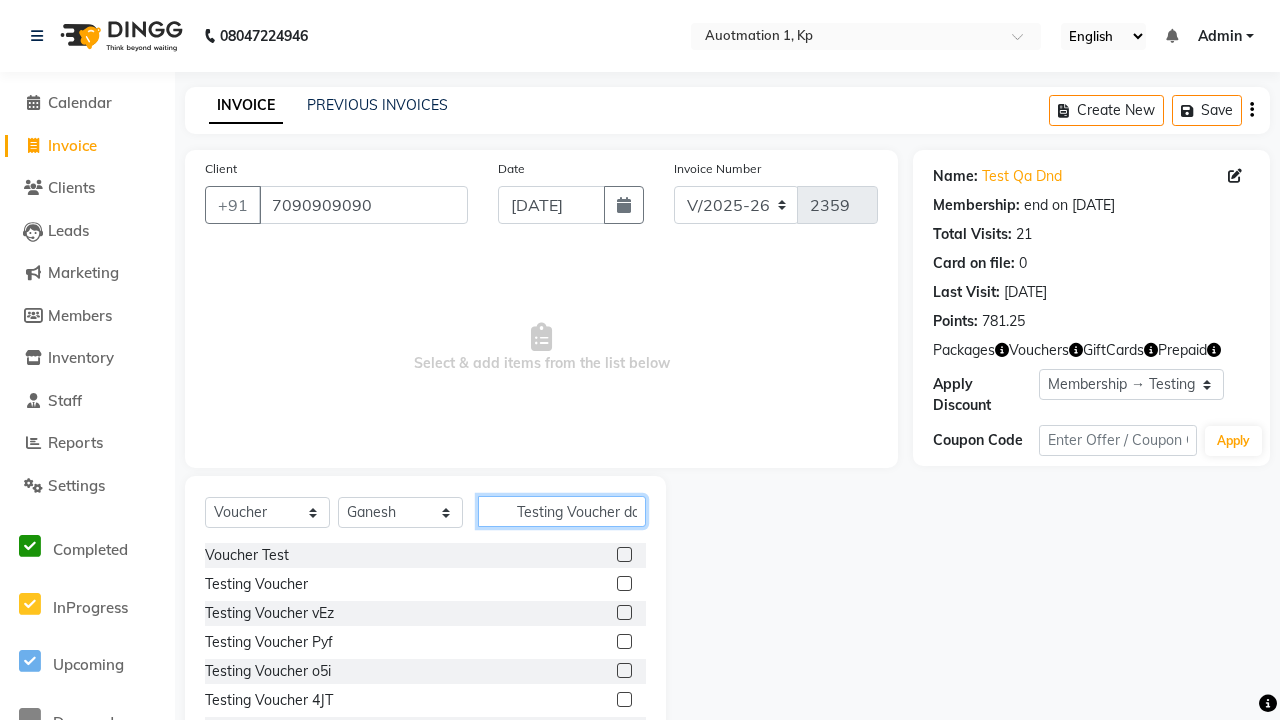 scroll, scrollTop: 0, scrollLeft: 11, axis: horizontal 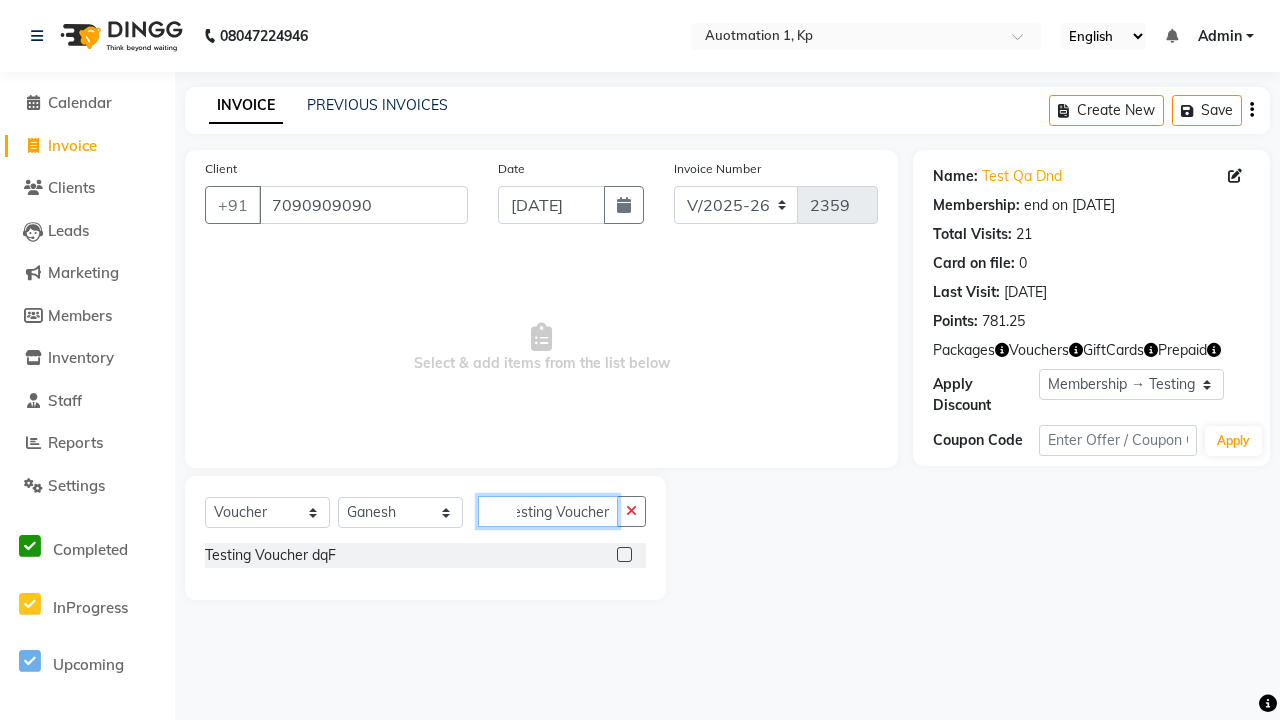 type on "Testing Voucher dqF" 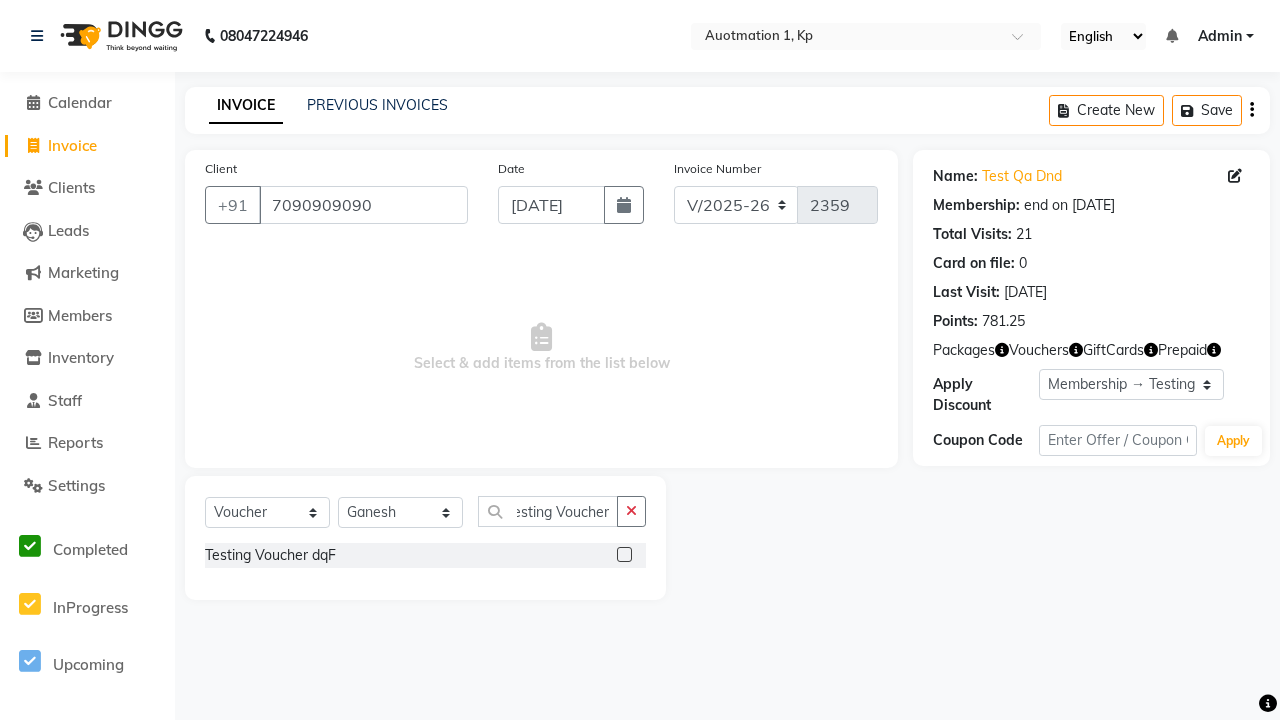 click 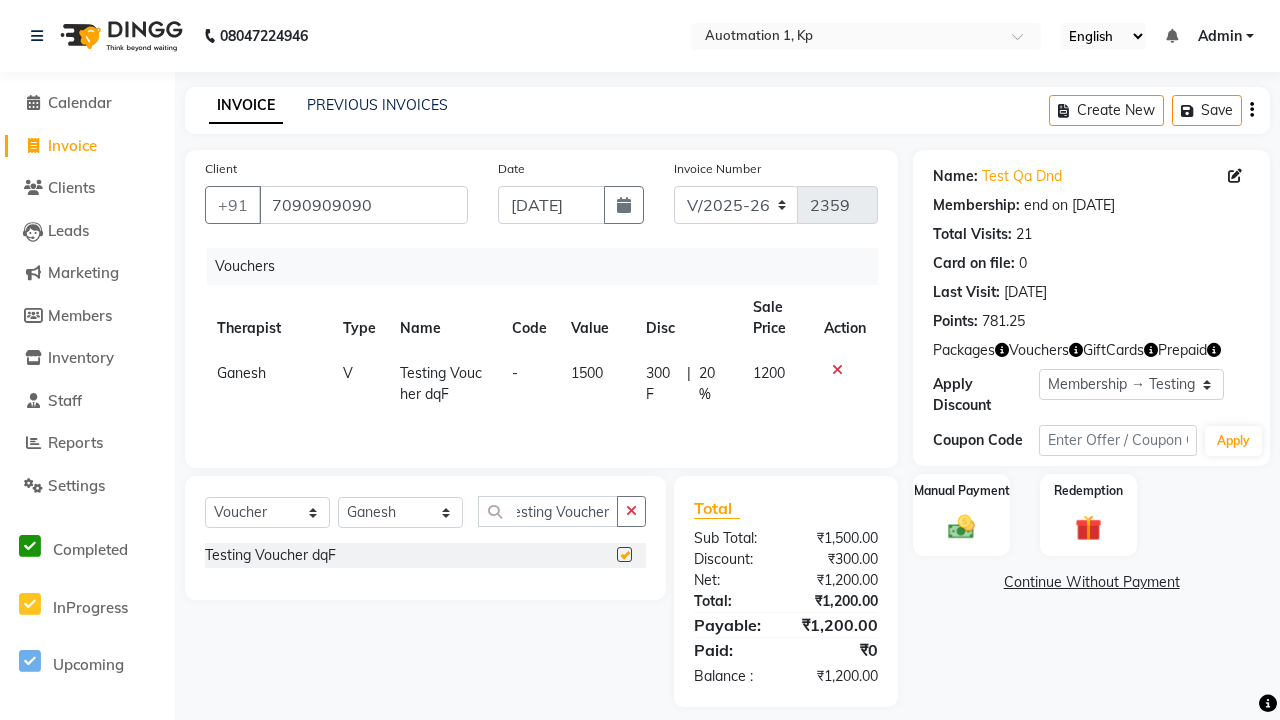 scroll, scrollTop: 0, scrollLeft: 0, axis: both 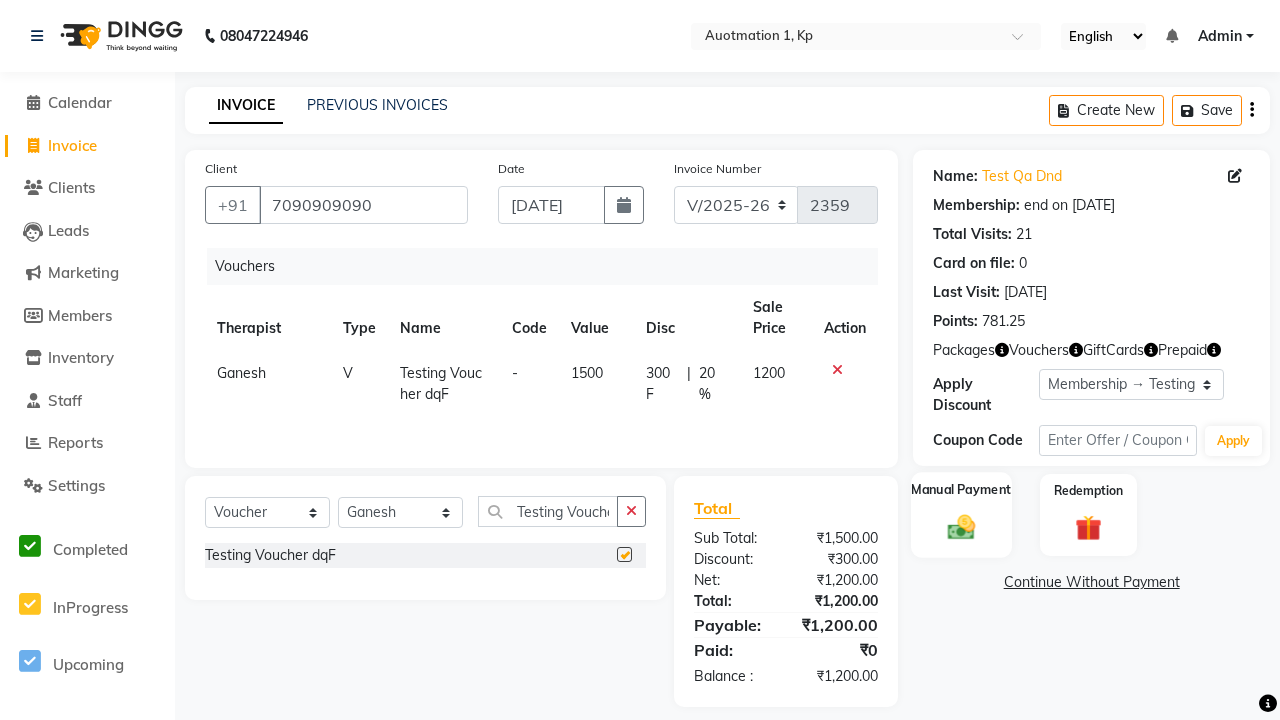 click 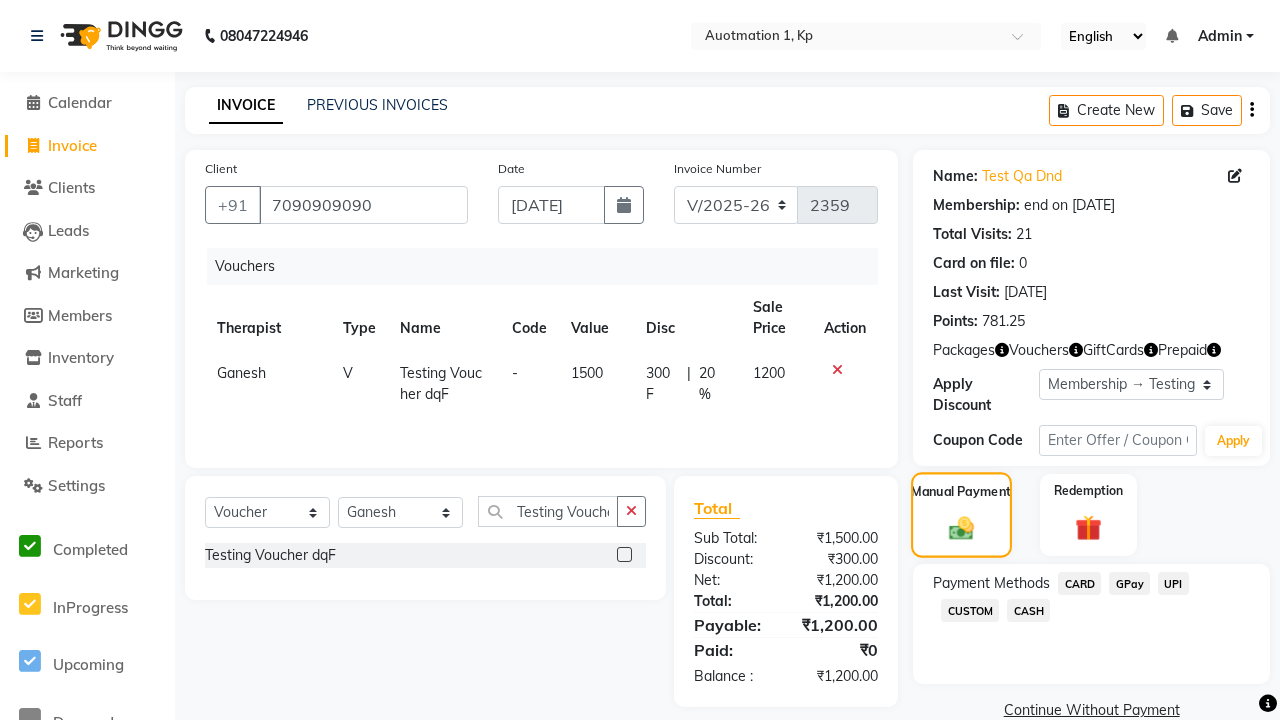 checkbox on "false" 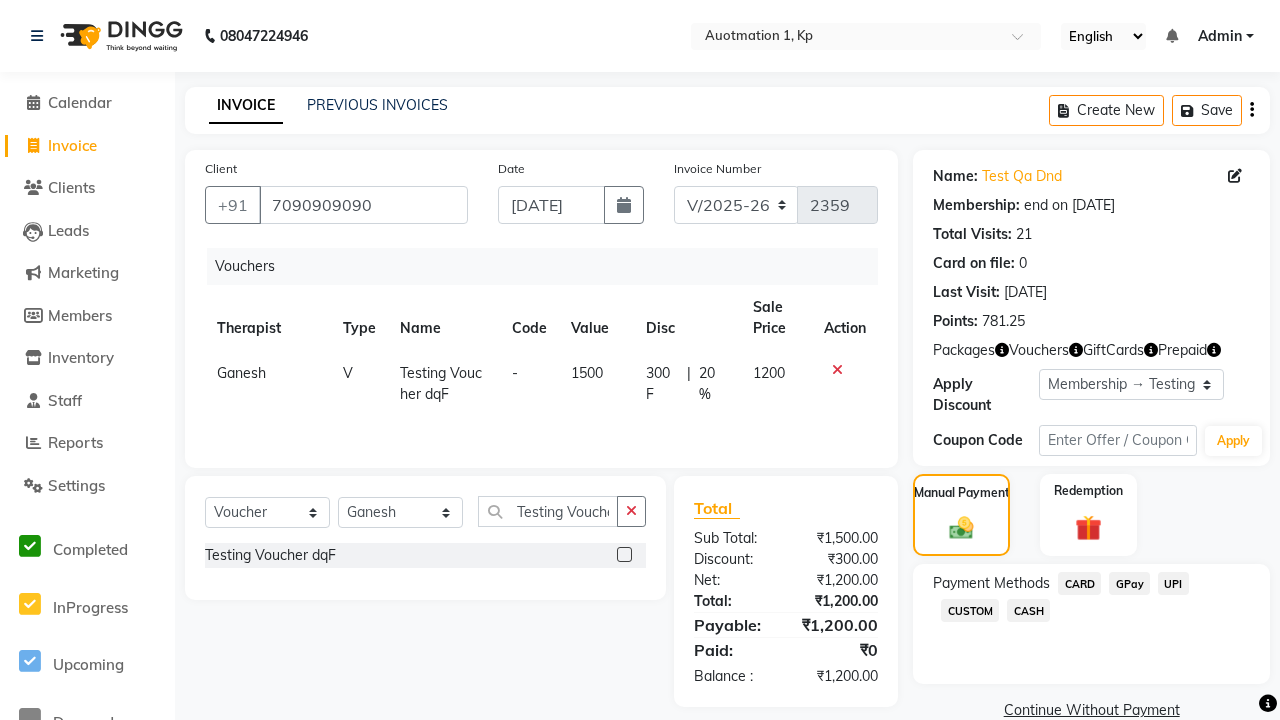click on "CARD" 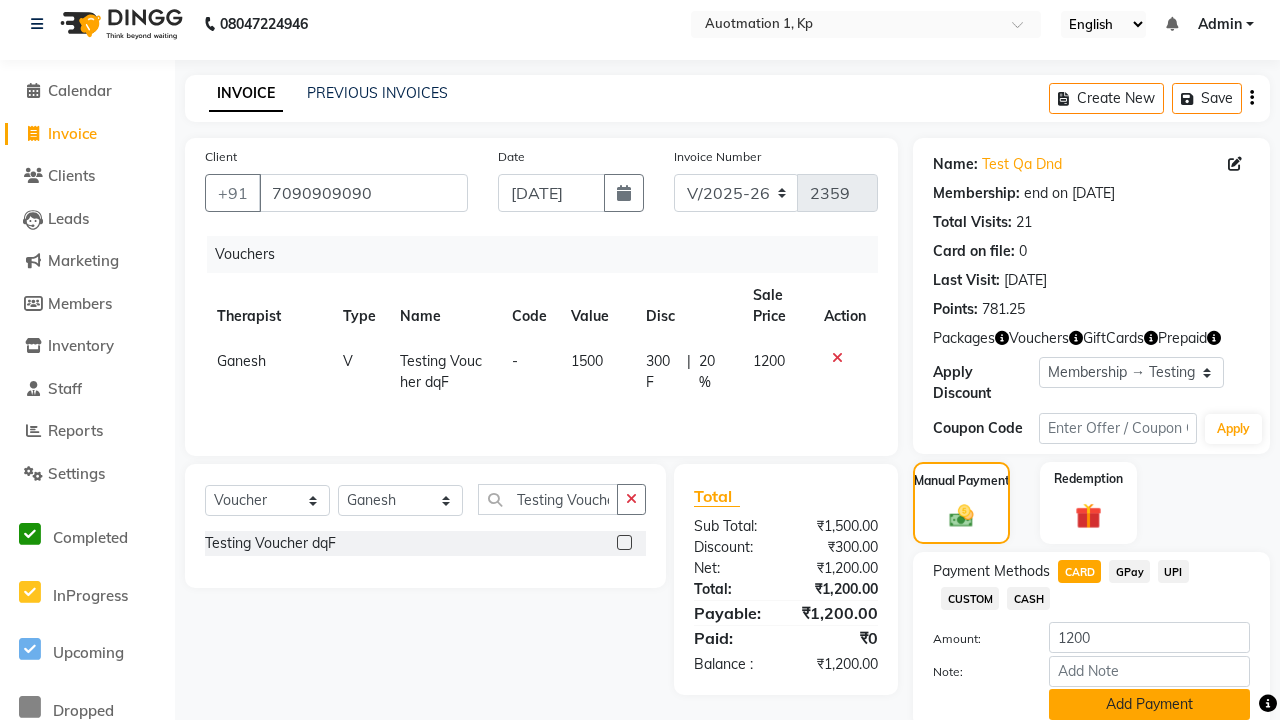 click on "Add Payment" 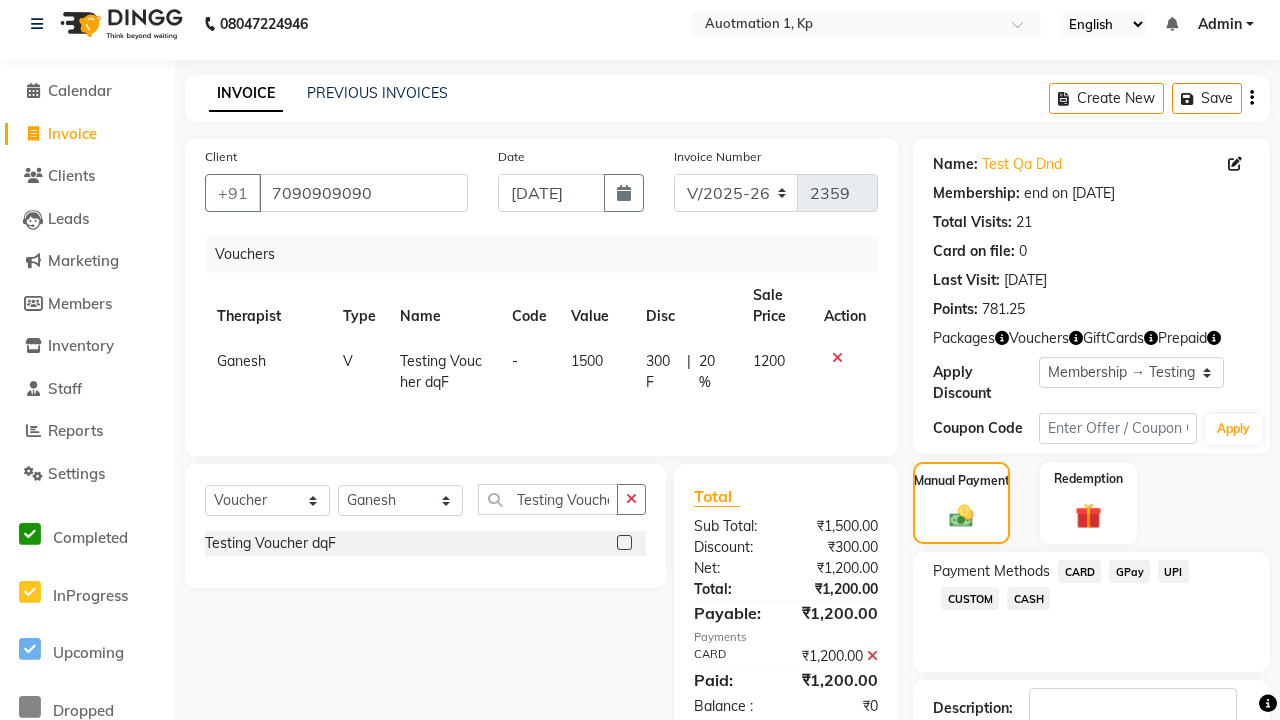 click 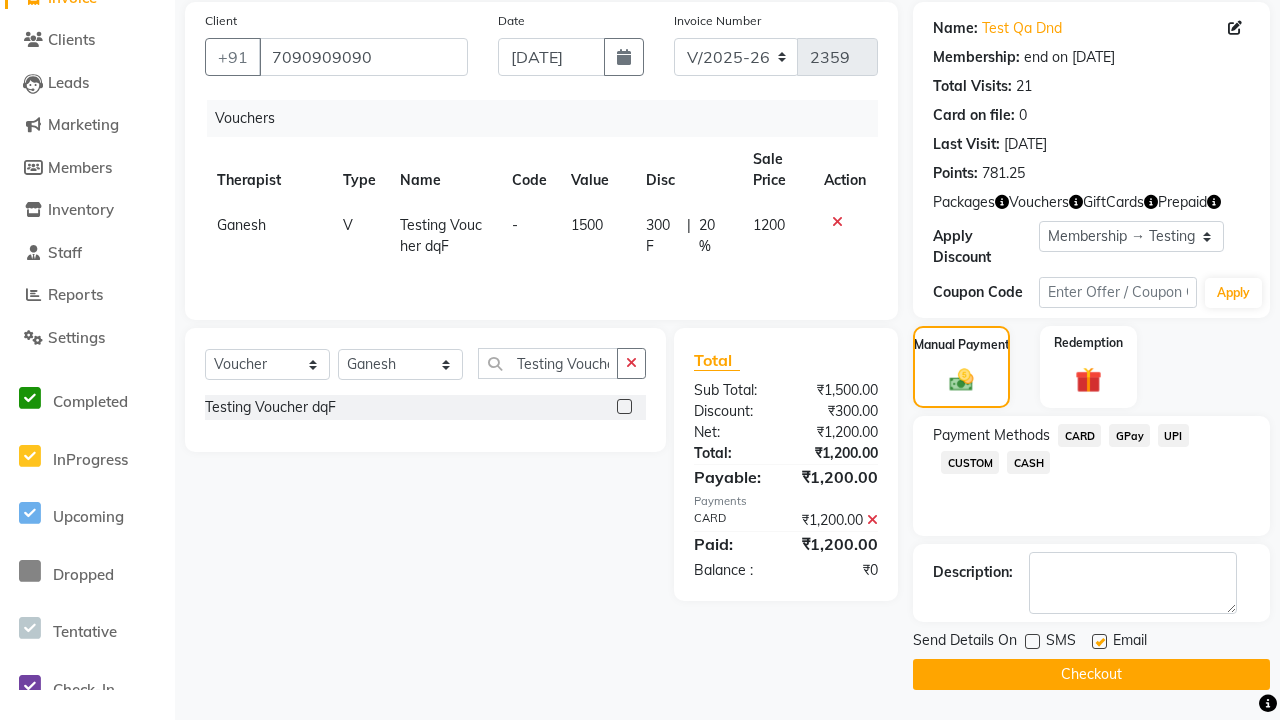 click 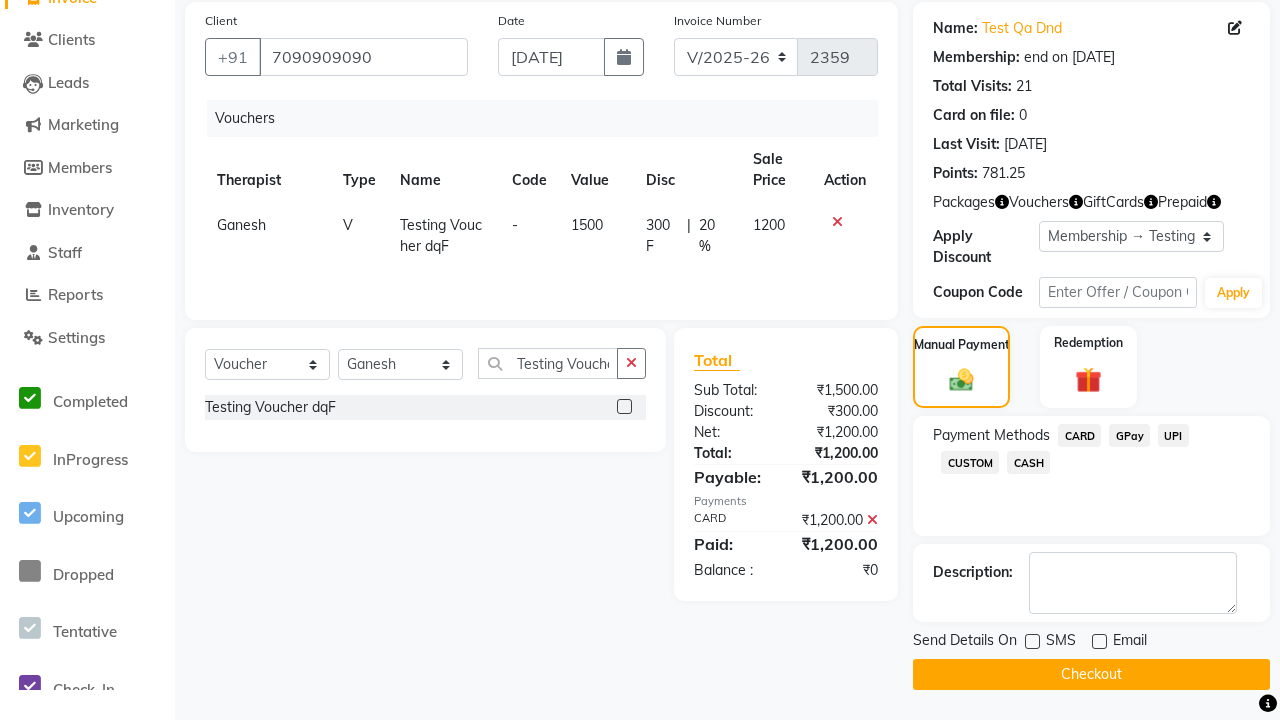 click on "Checkout" 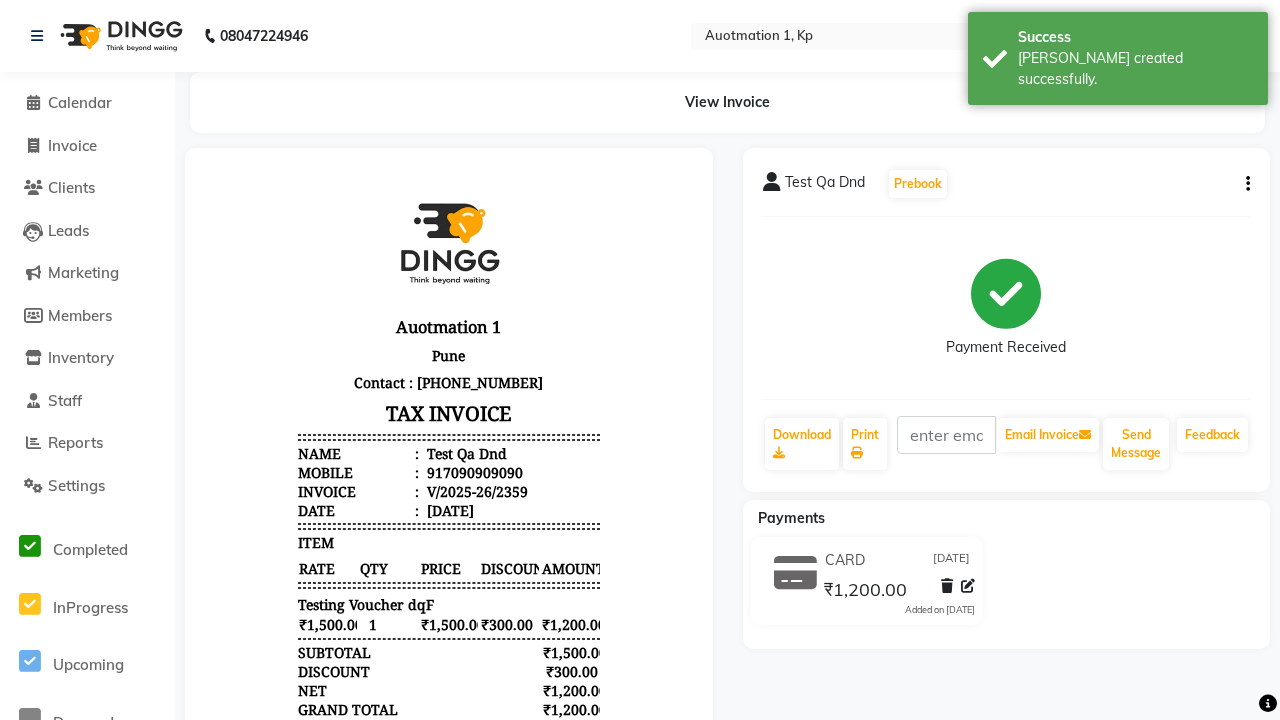 scroll, scrollTop: 0, scrollLeft: 0, axis: both 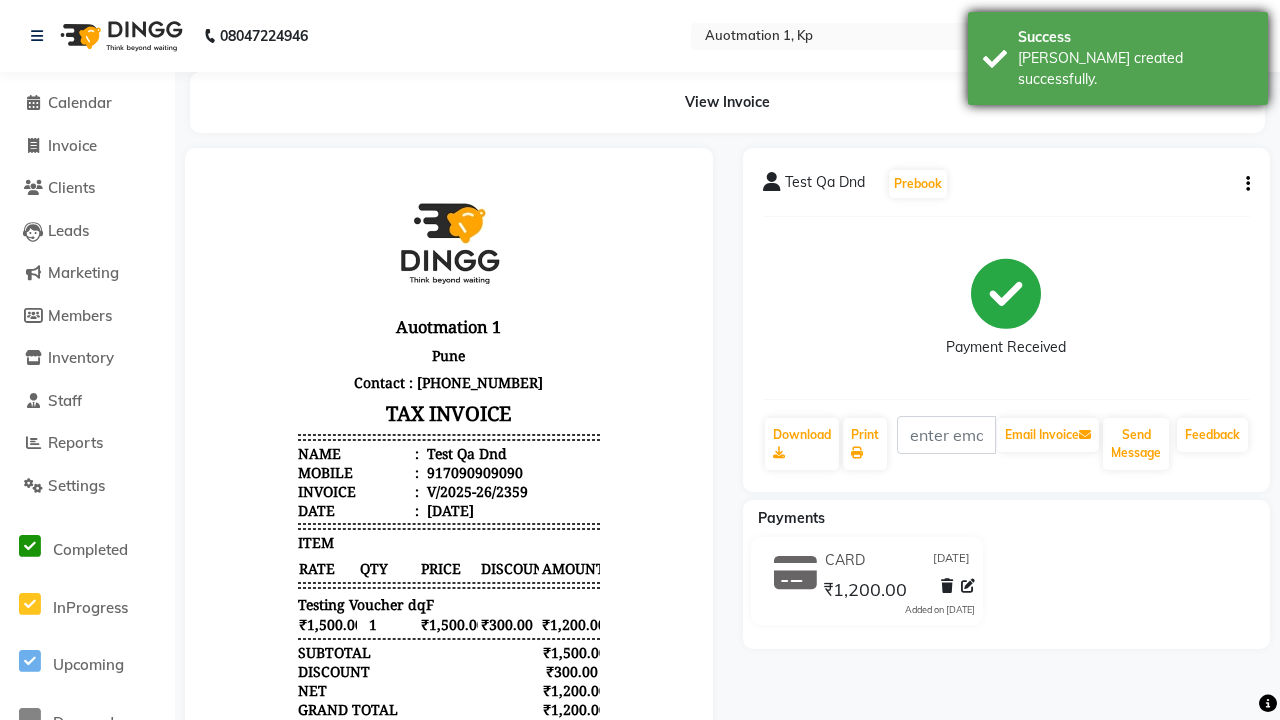 click on "[PERSON_NAME] created successfully." at bounding box center [1135, 69] 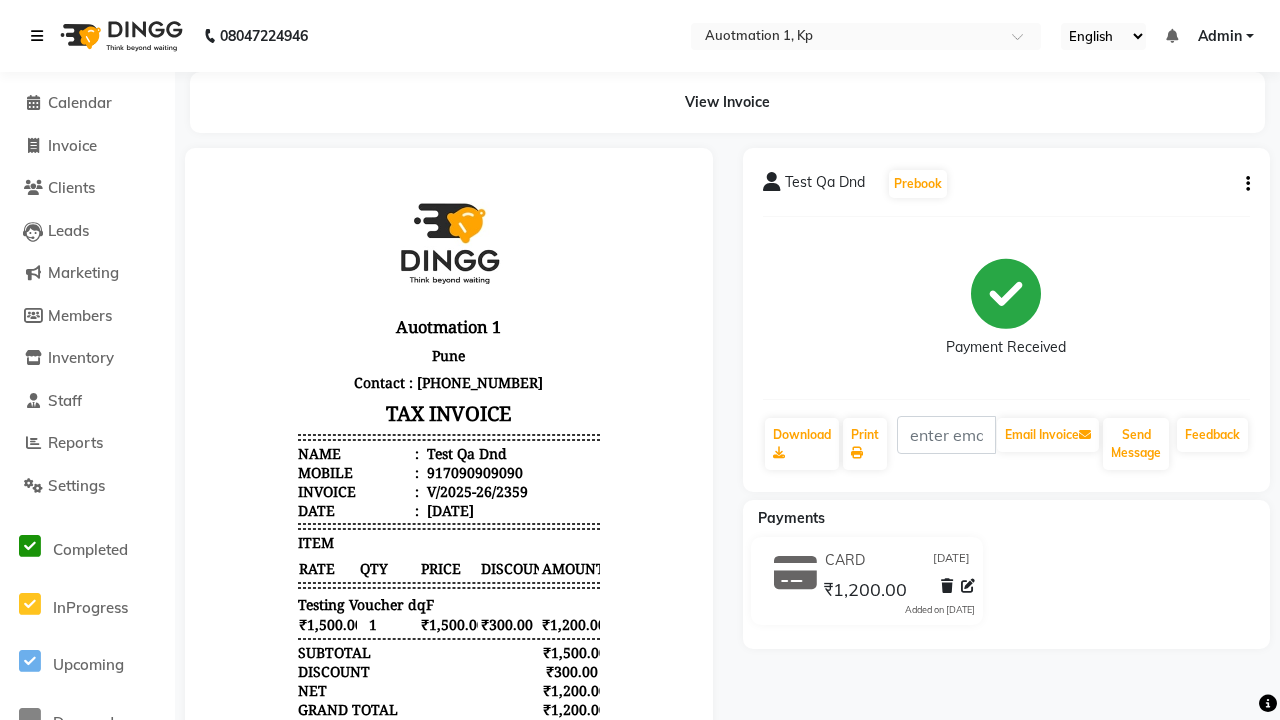 click at bounding box center [37, 36] 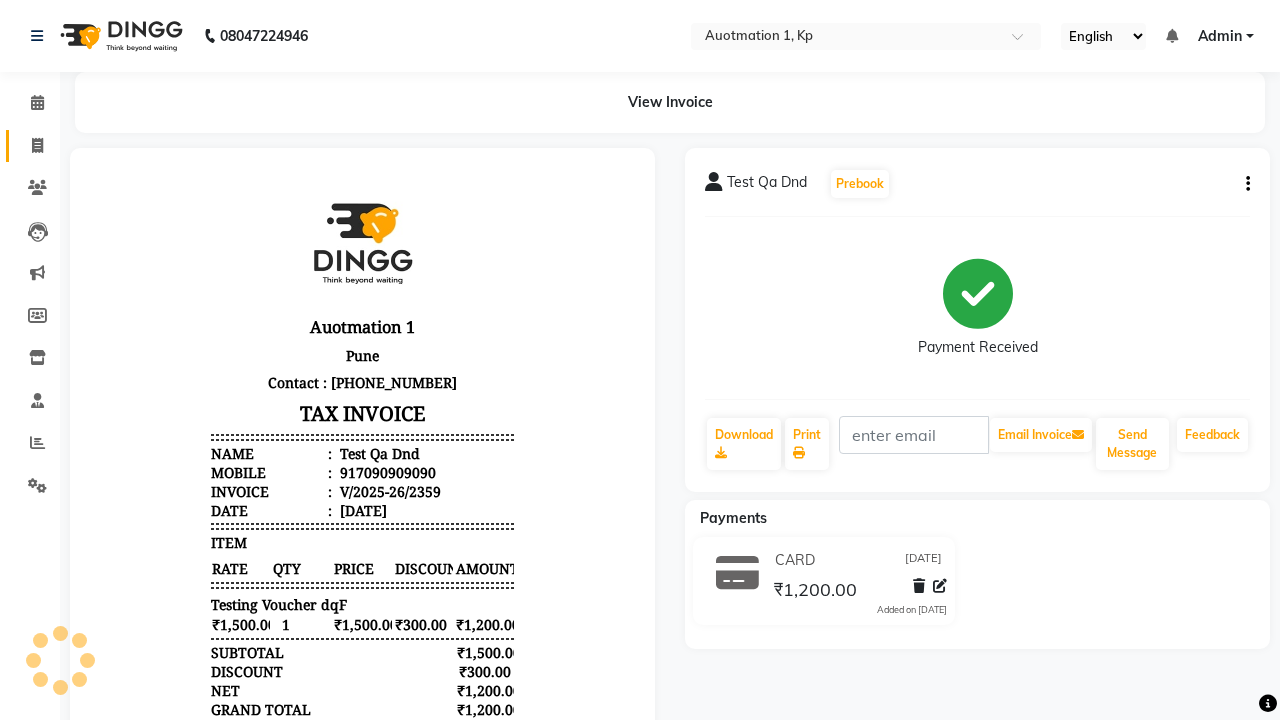 click 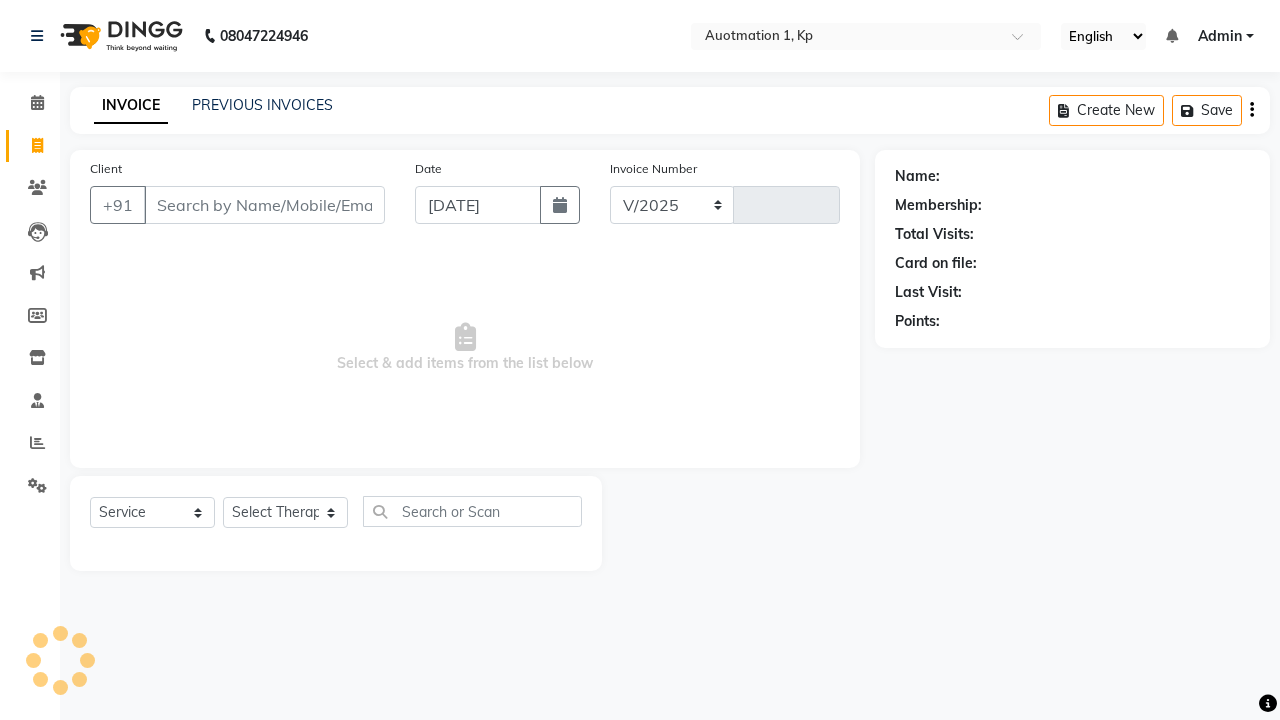 select on "150" 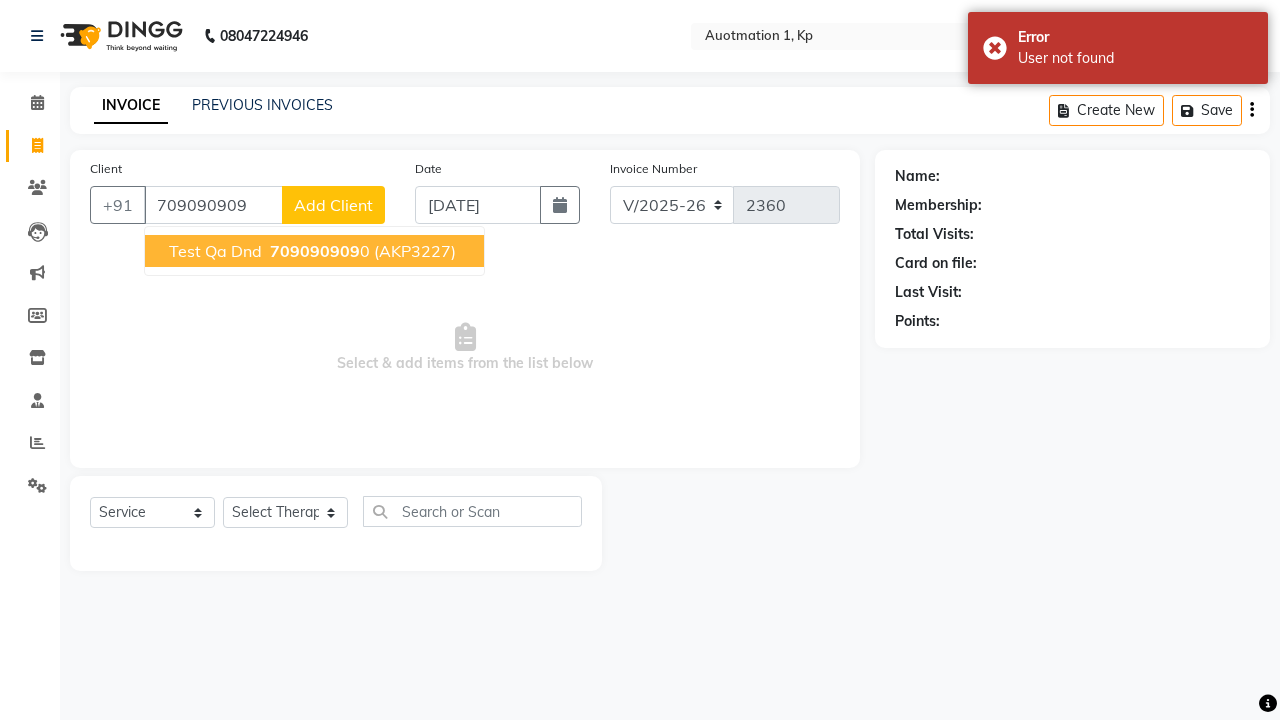 click on "709090909" at bounding box center [315, 251] 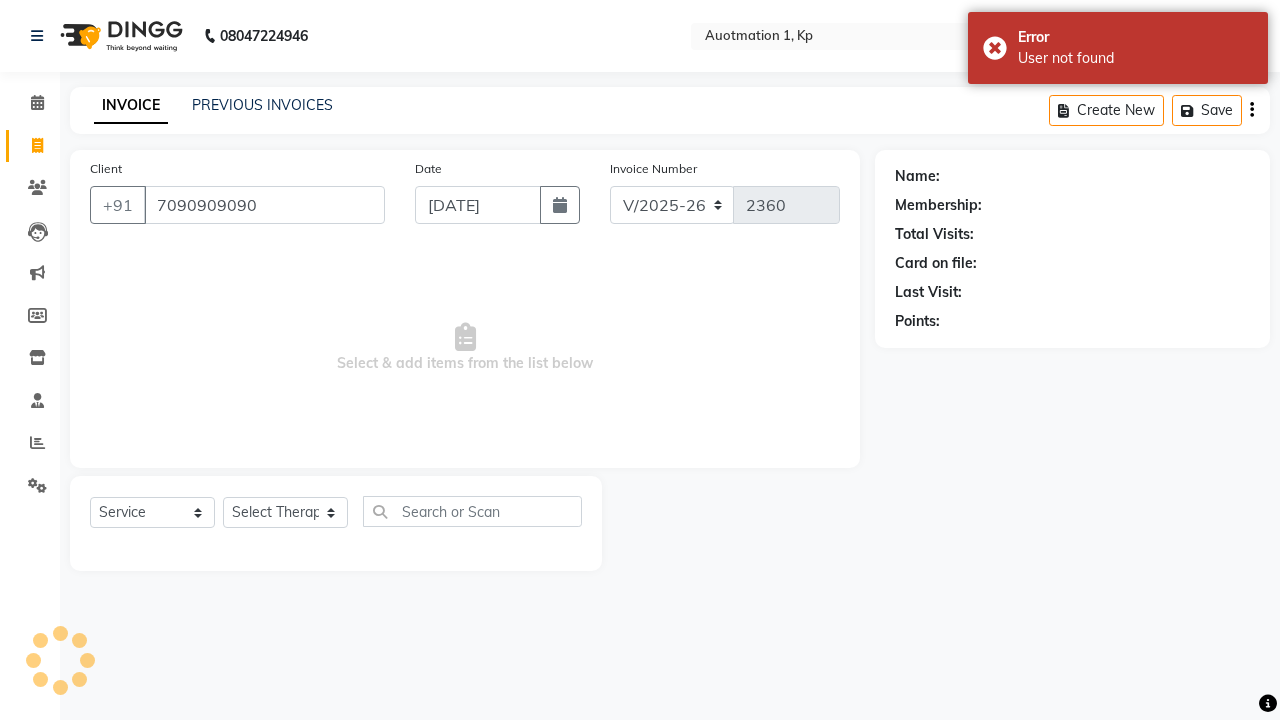 type on "7090909090" 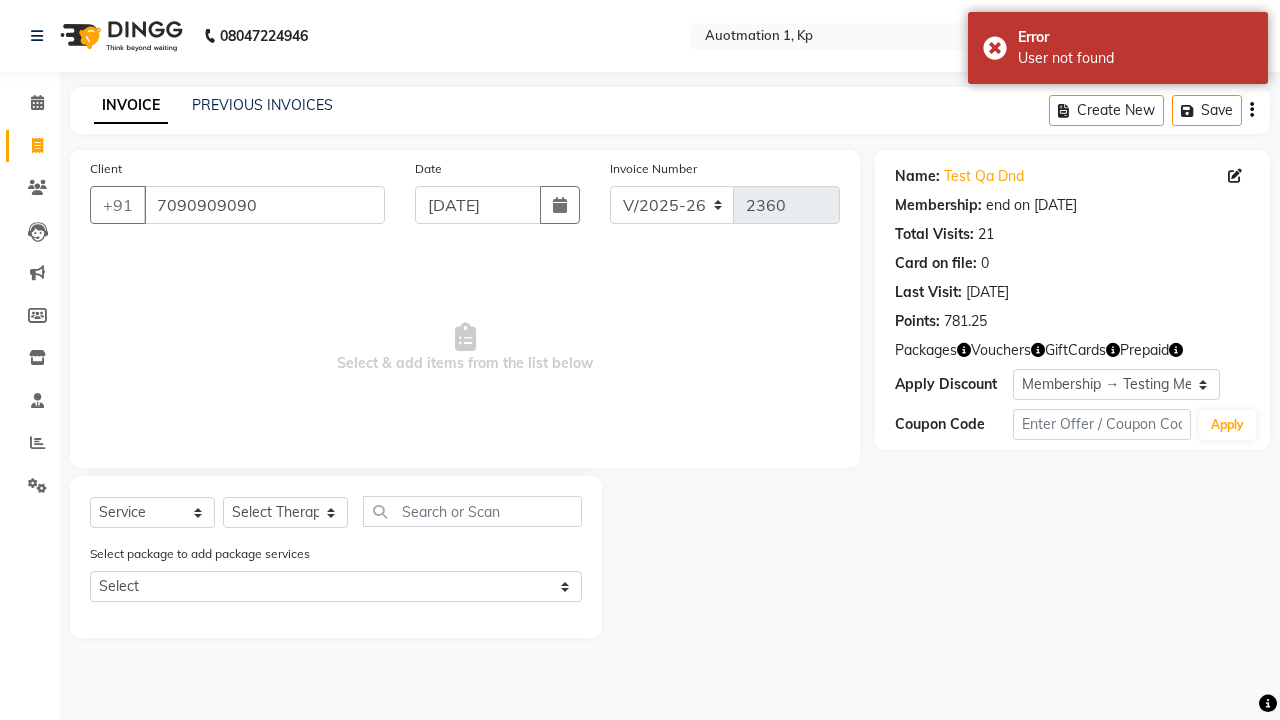 select on "0:" 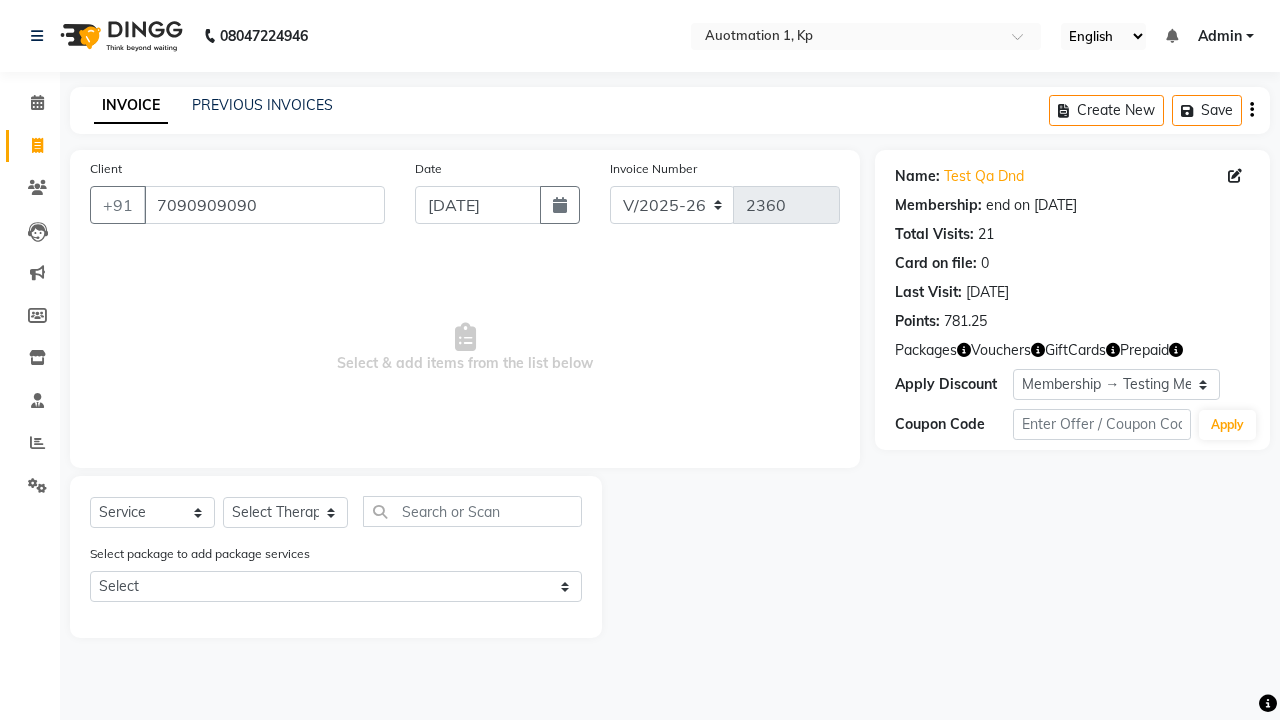 select on "2102" 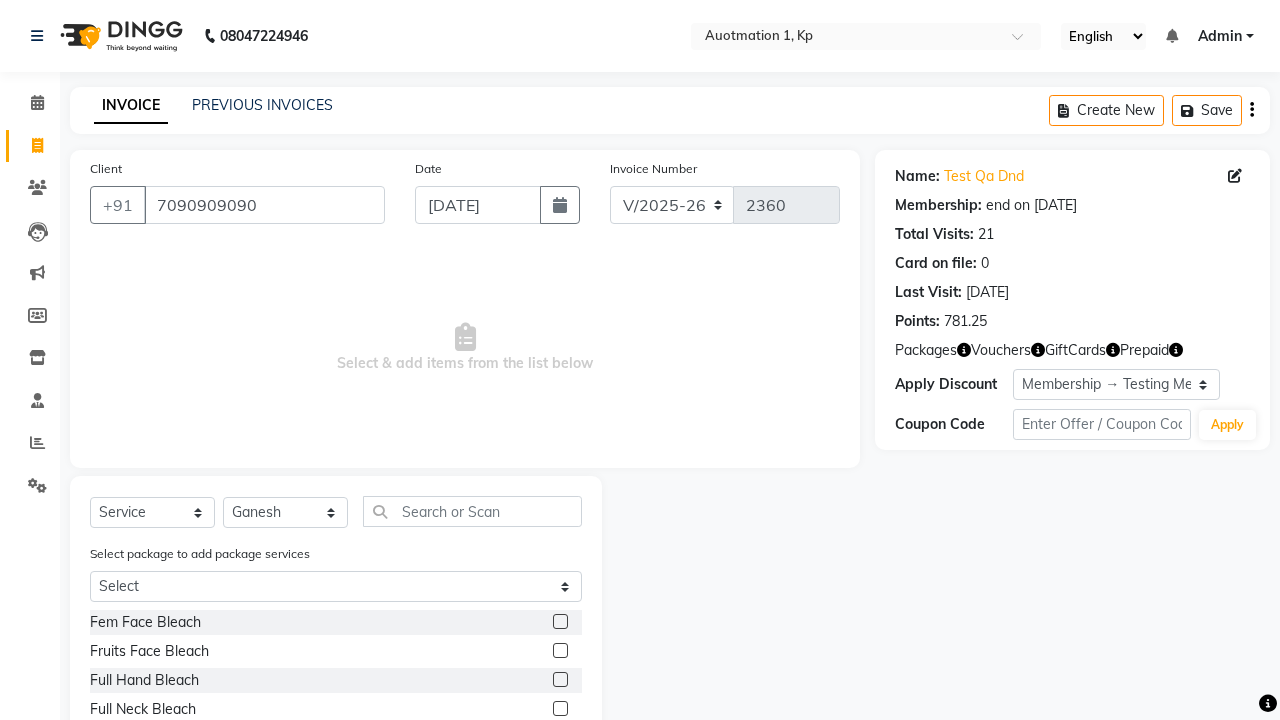 click 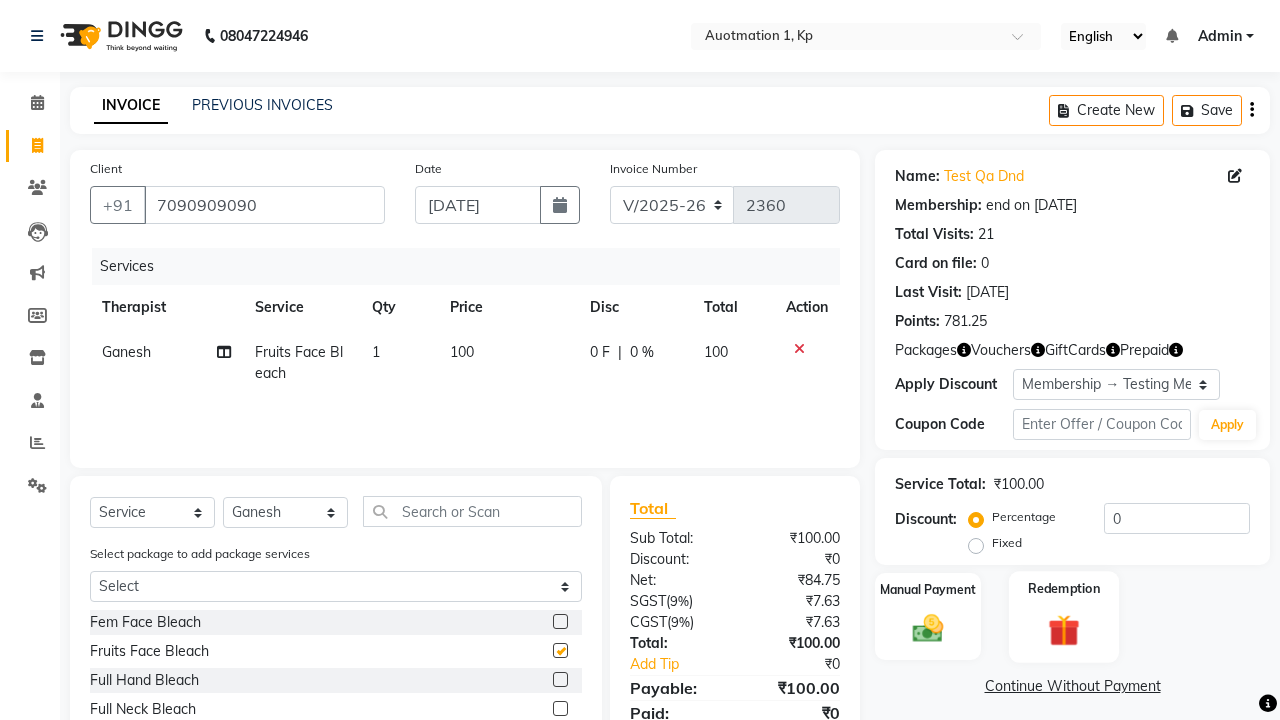 click 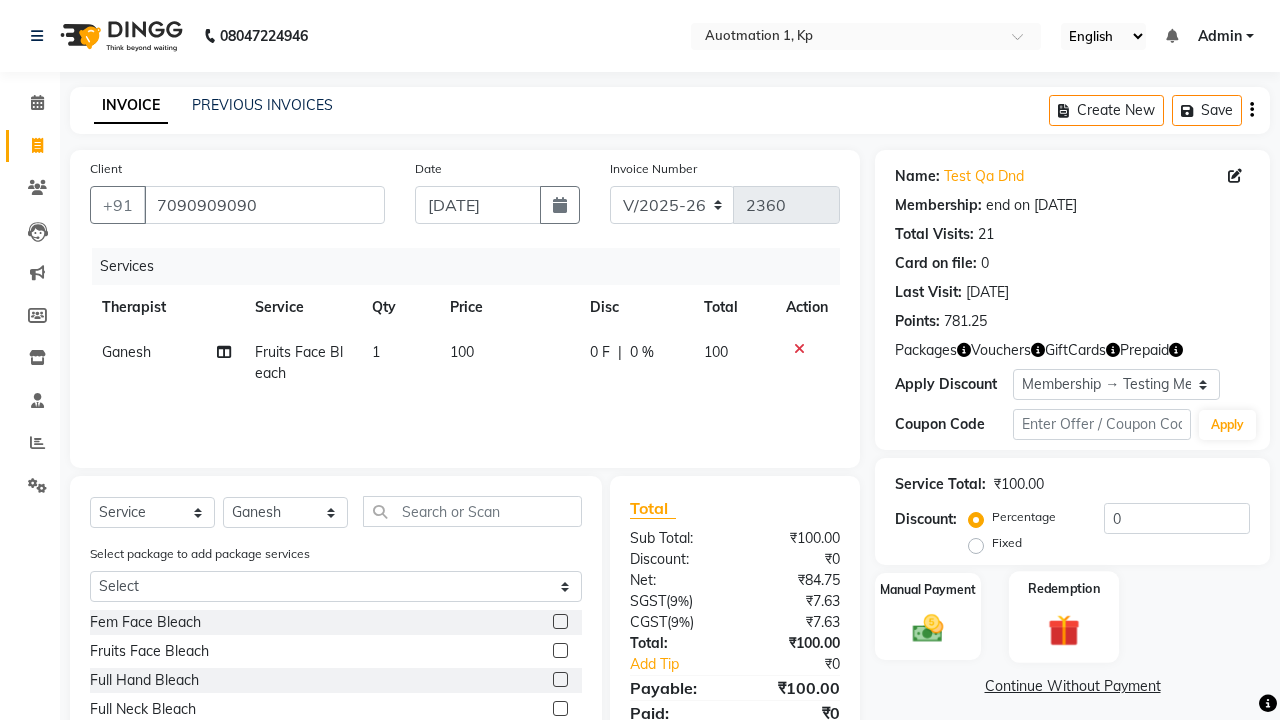 checkbox on "false" 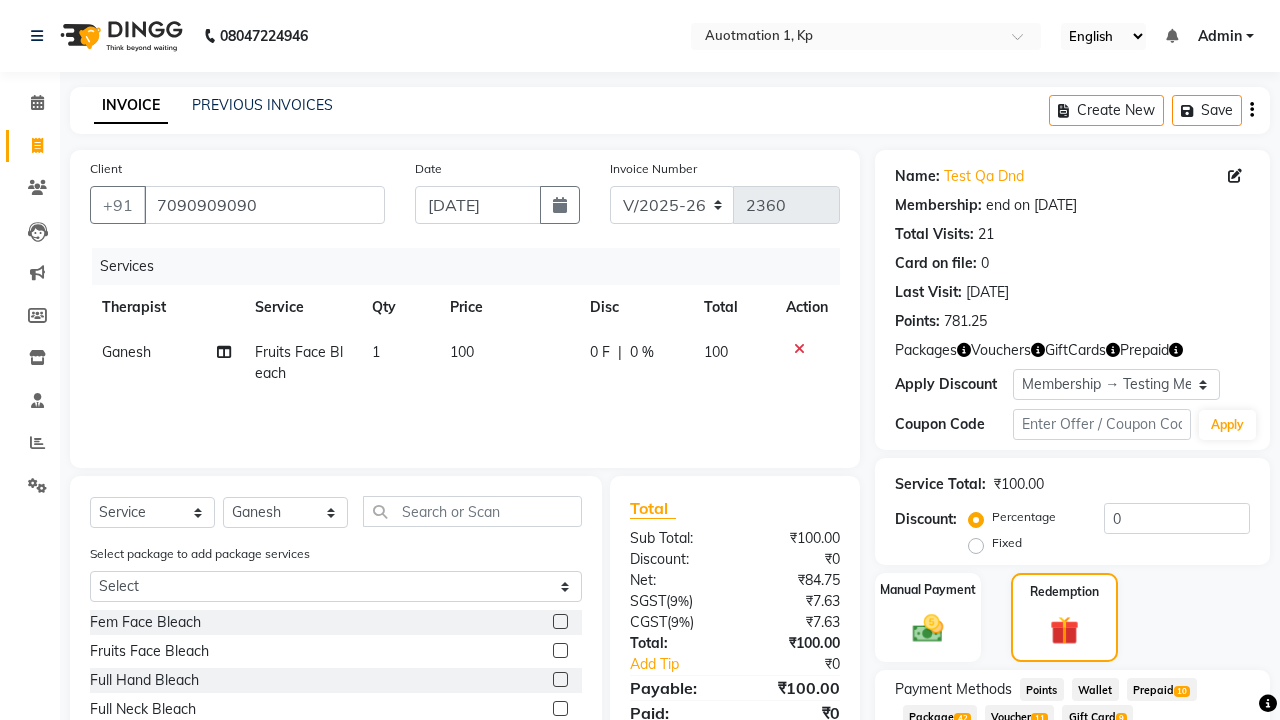 click on "Voucher  11" 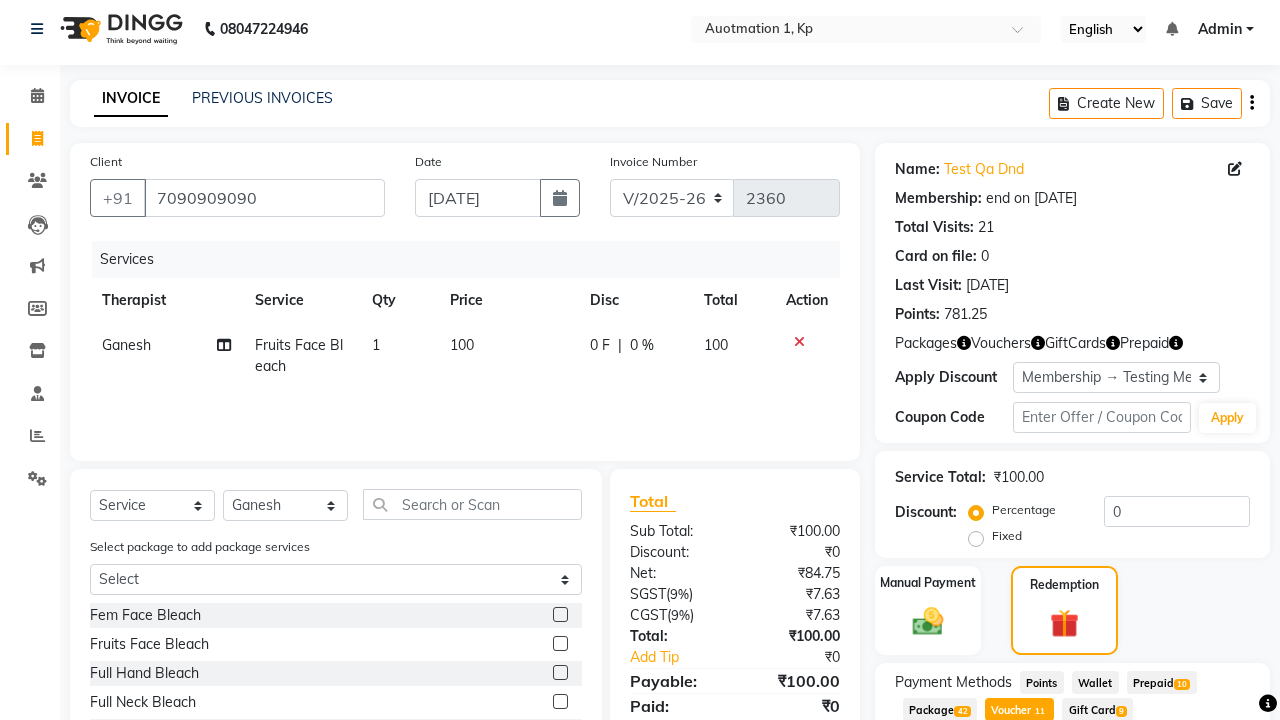 click on "Add" at bounding box center (1202, 790) 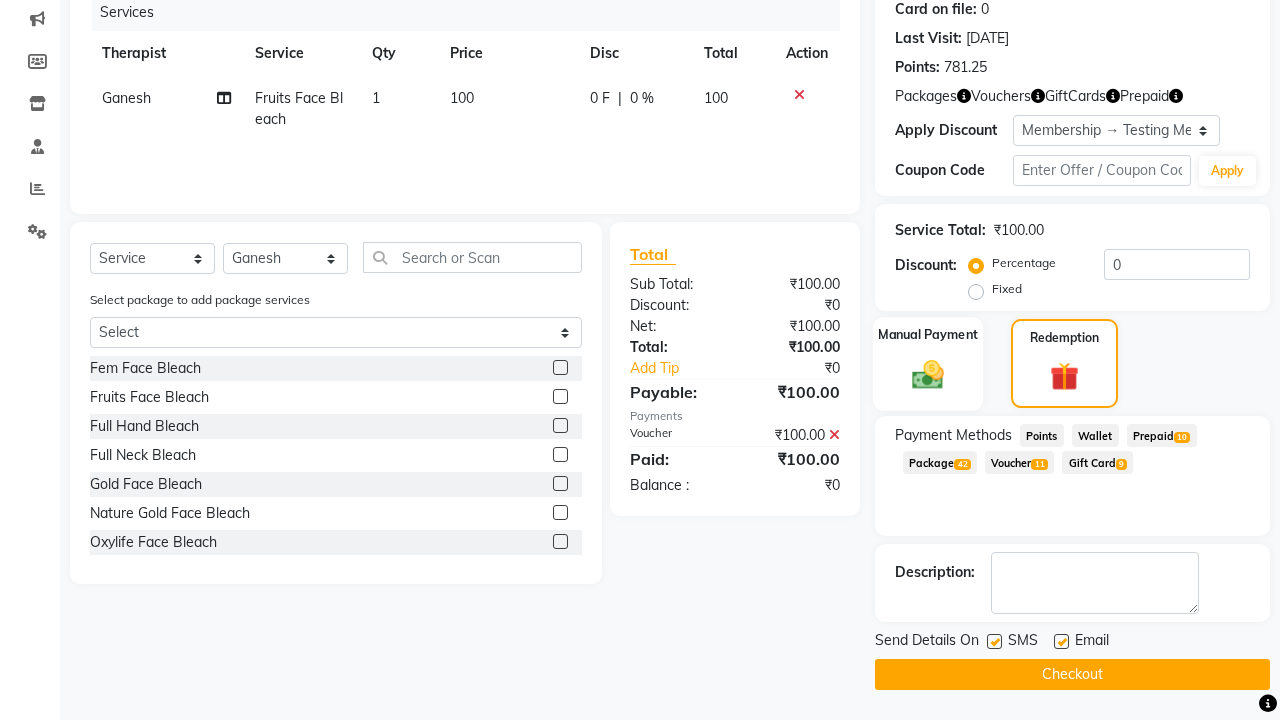 click 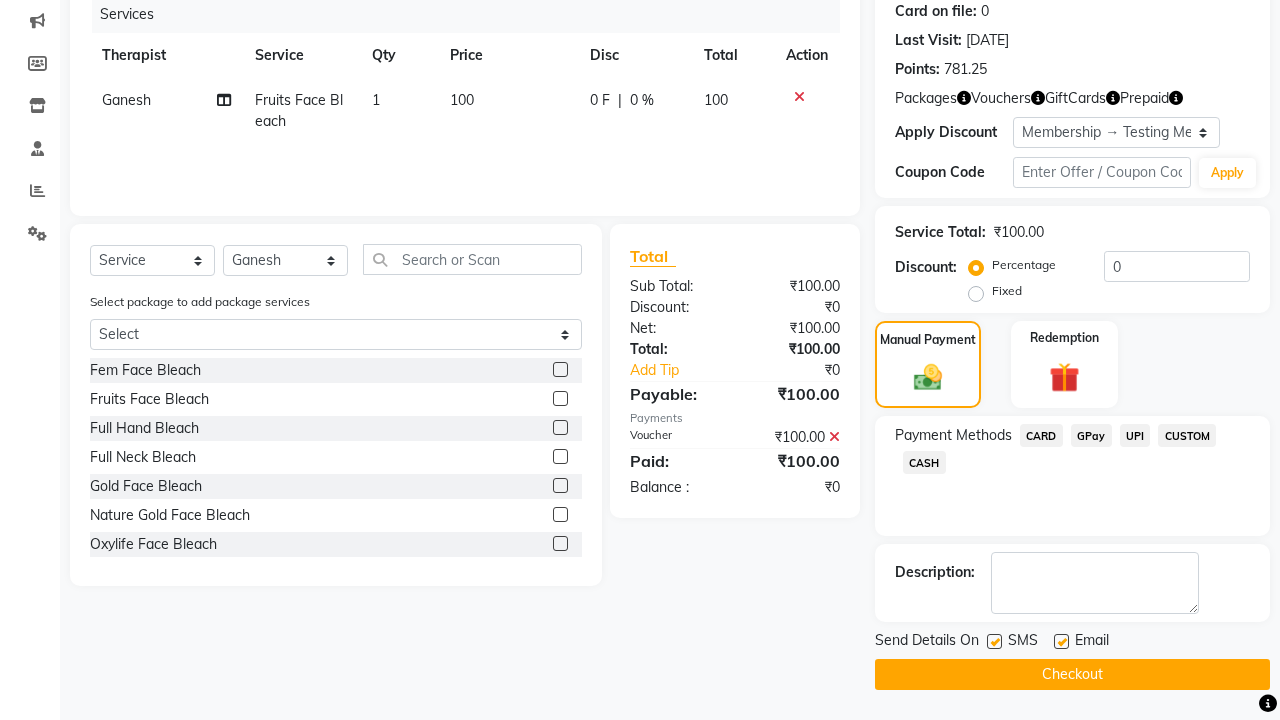 click on "CARD" 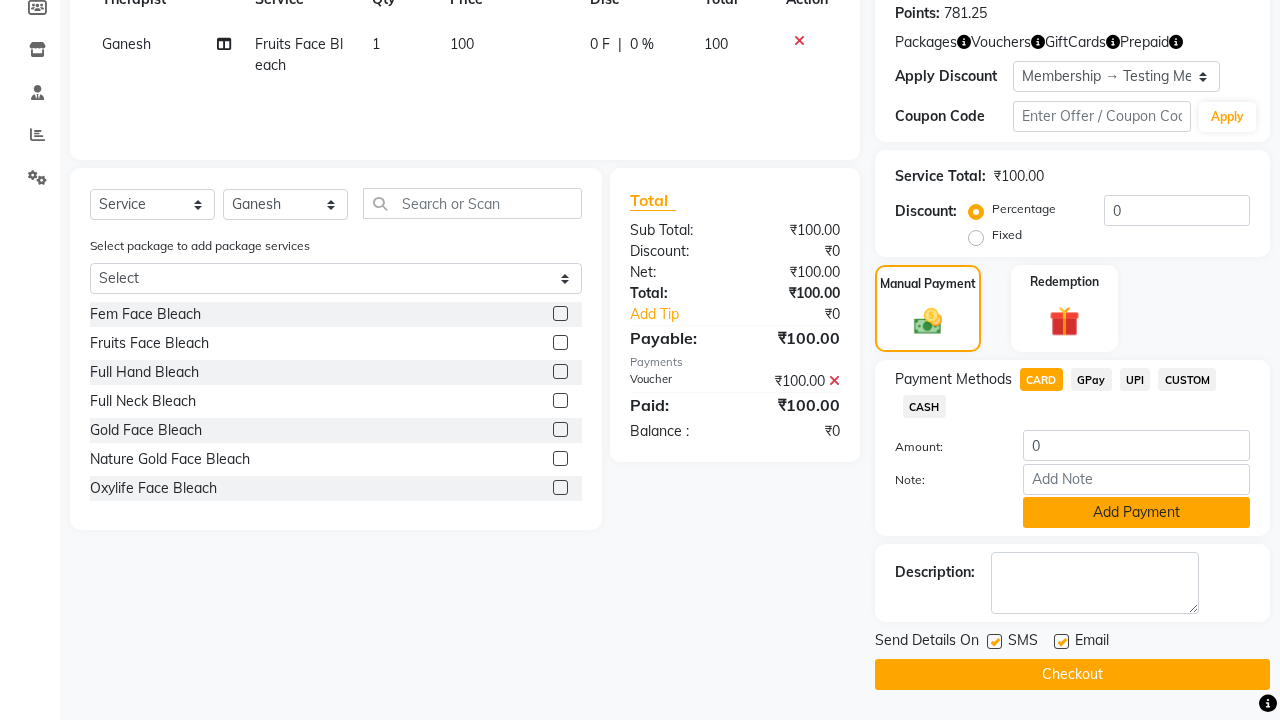 click on "Add Payment" 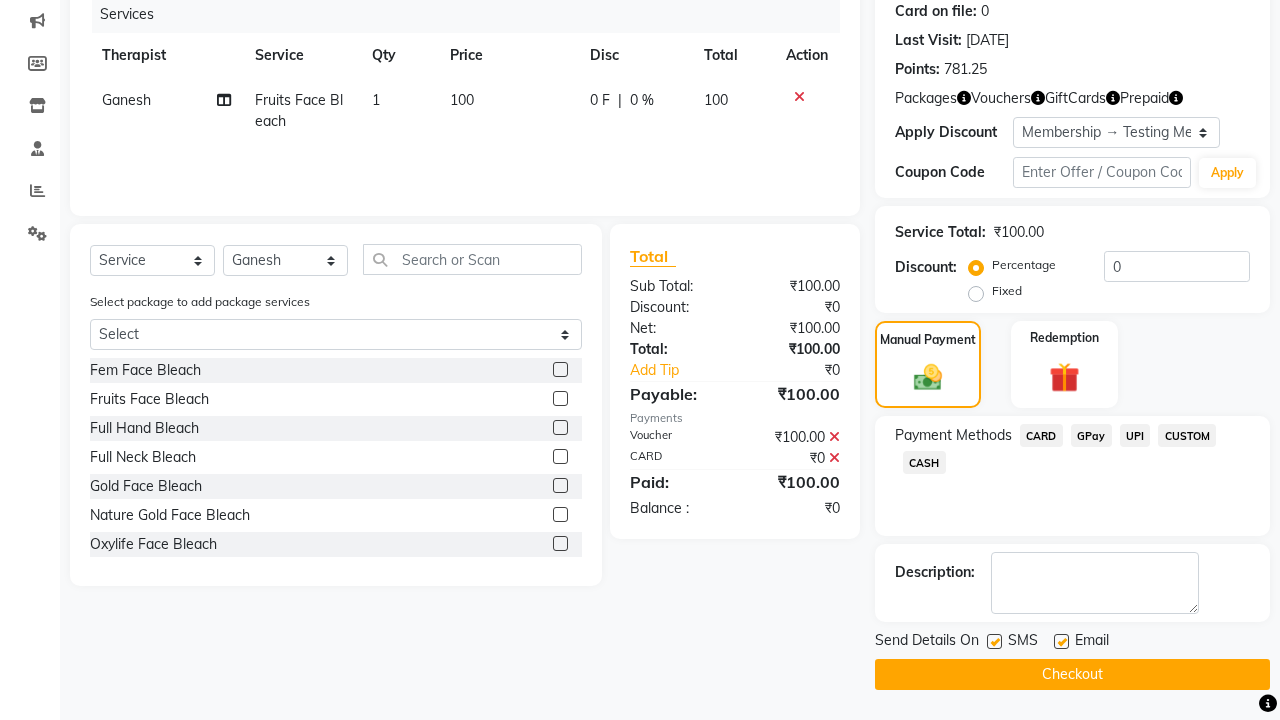 click 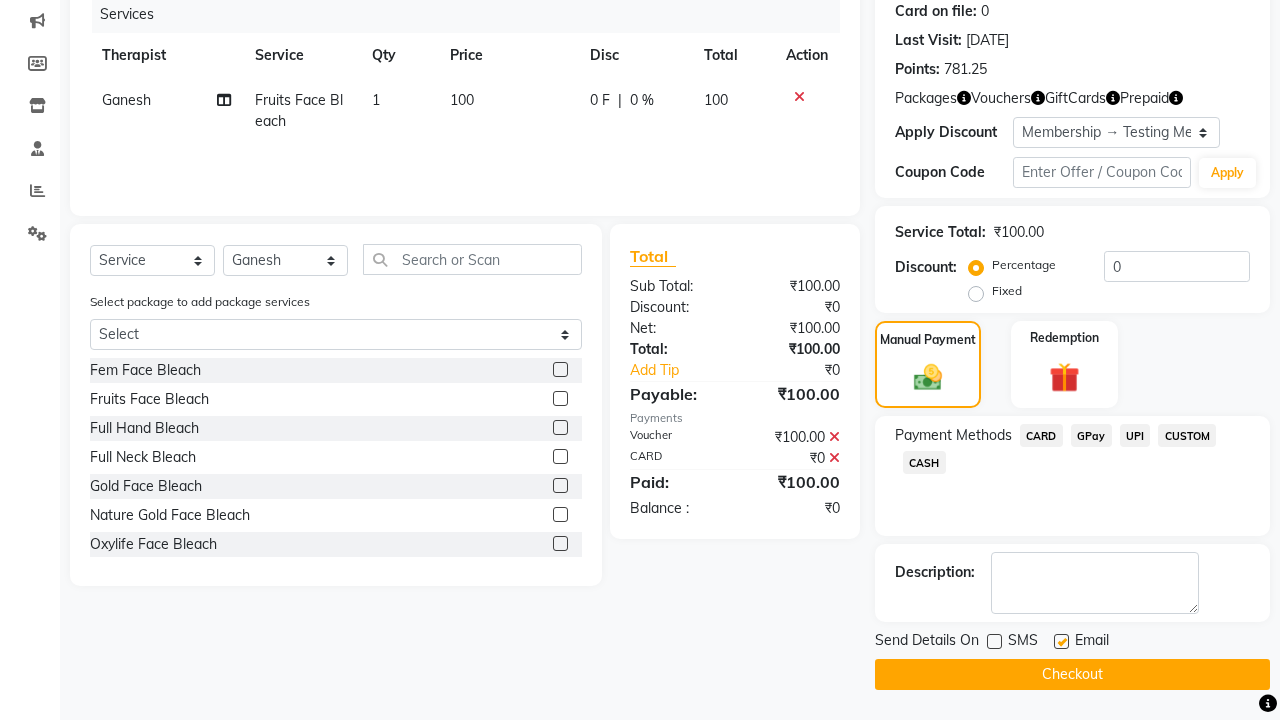 click 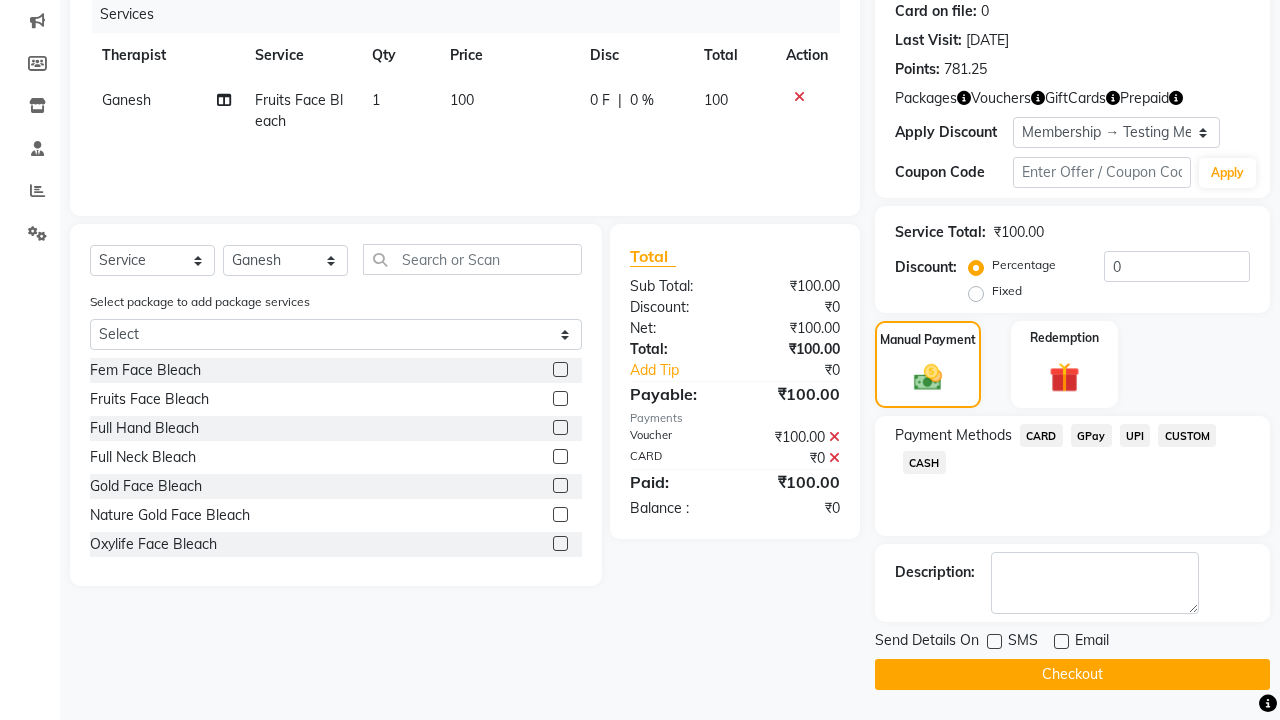 click on "Checkout" 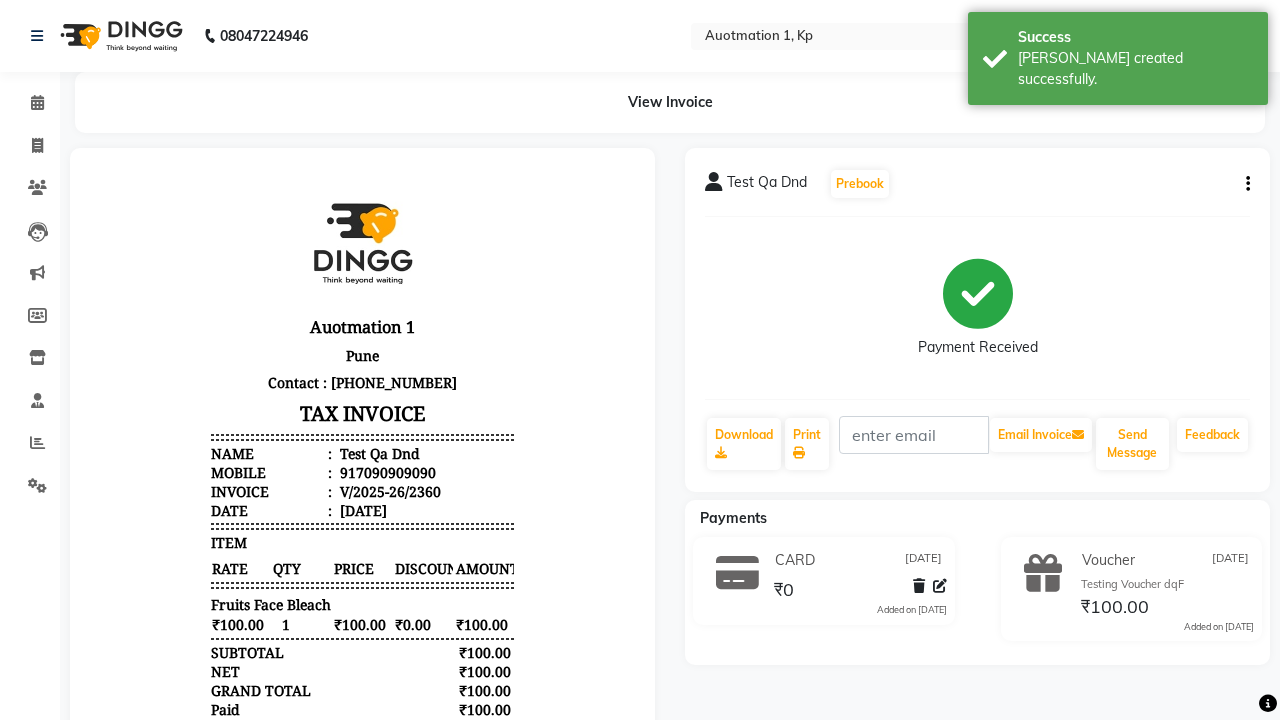scroll, scrollTop: 0, scrollLeft: 0, axis: both 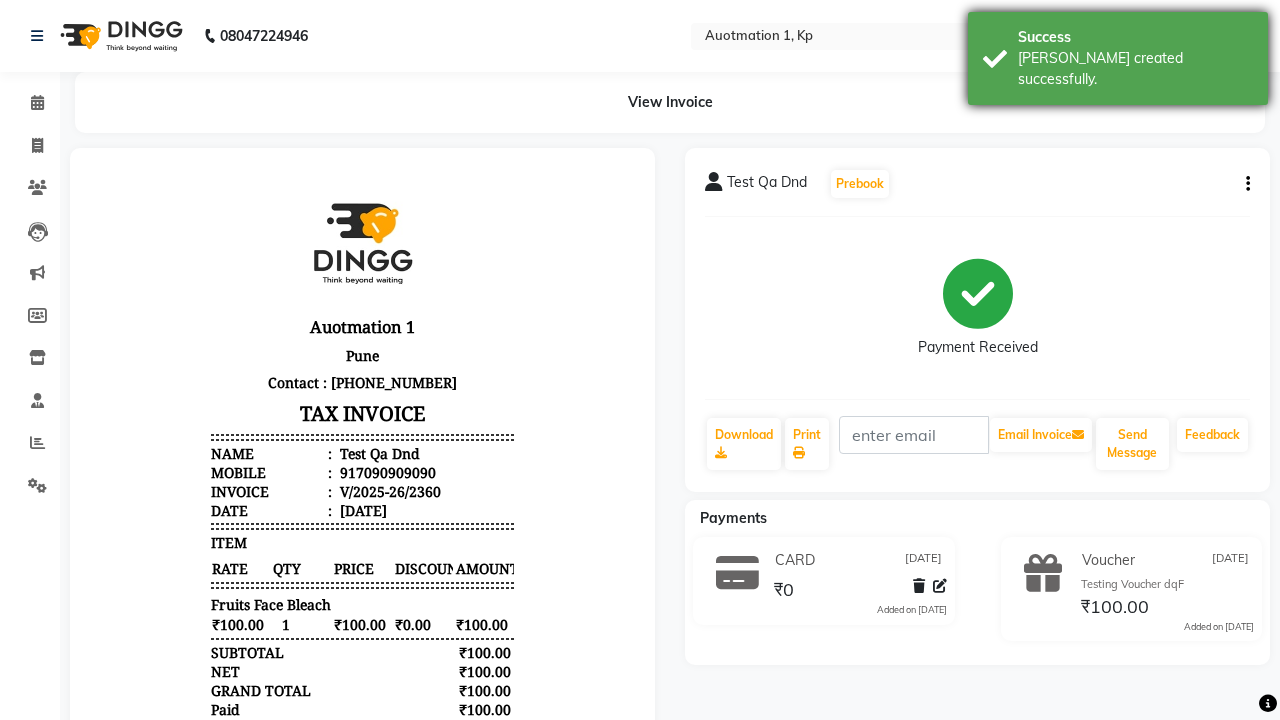 click on "[PERSON_NAME] created successfully." at bounding box center [1135, 69] 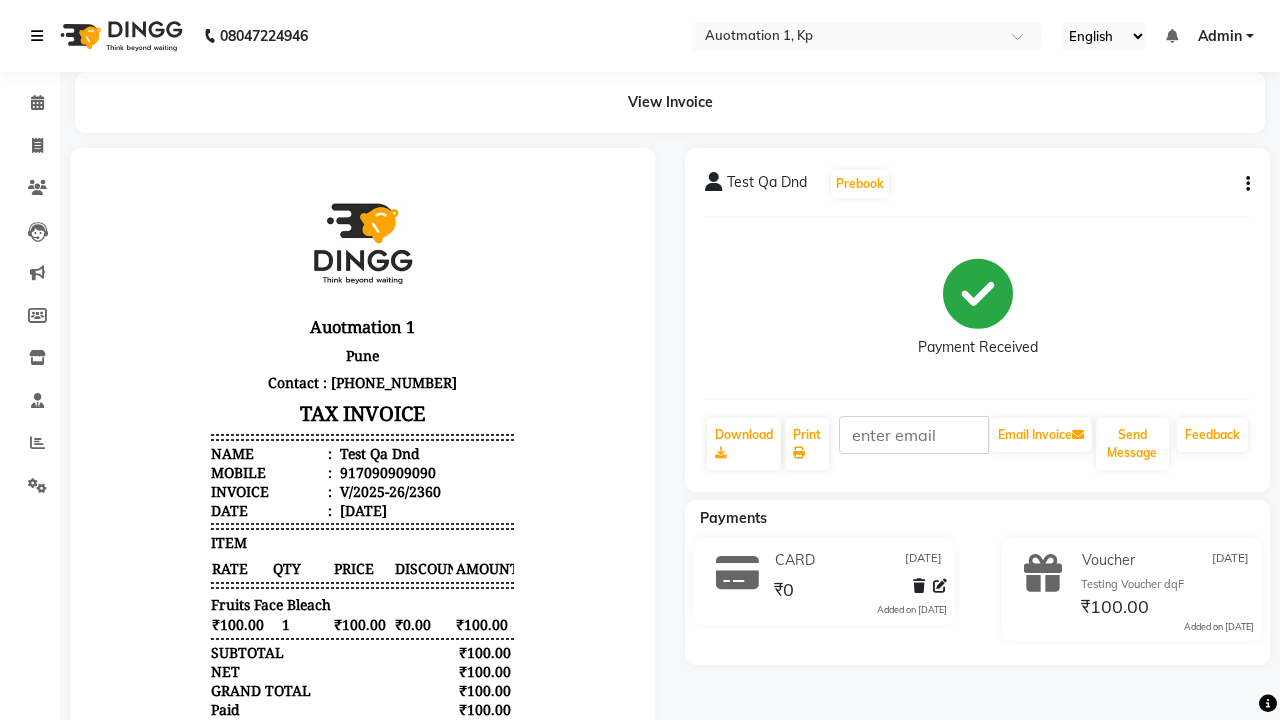 click at bounding box center [37, 36] 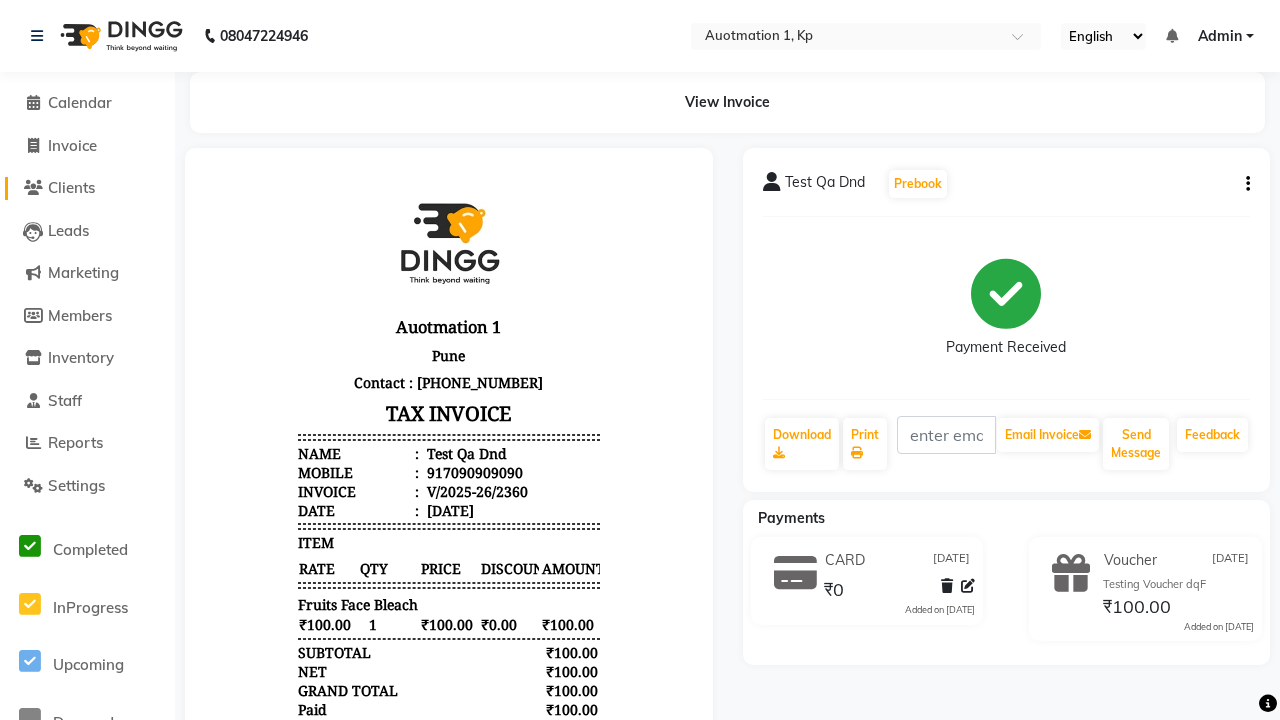 click on "Clients" 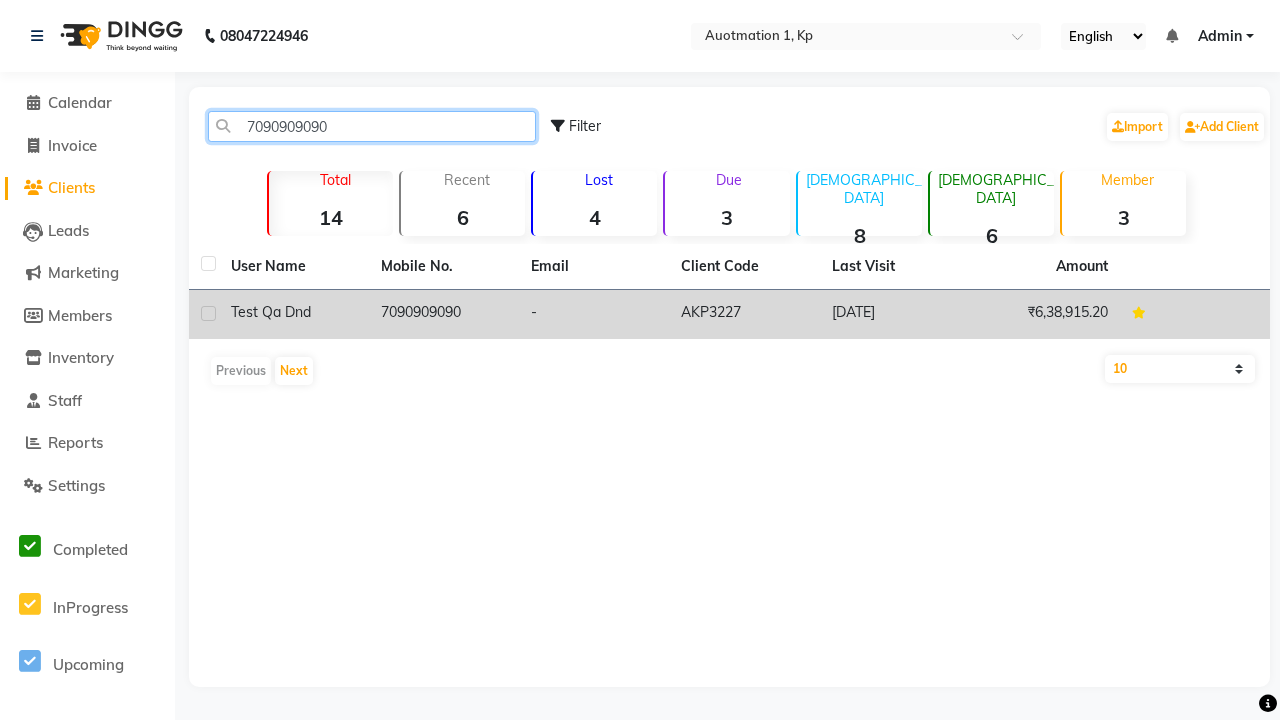 type on "7090909090" 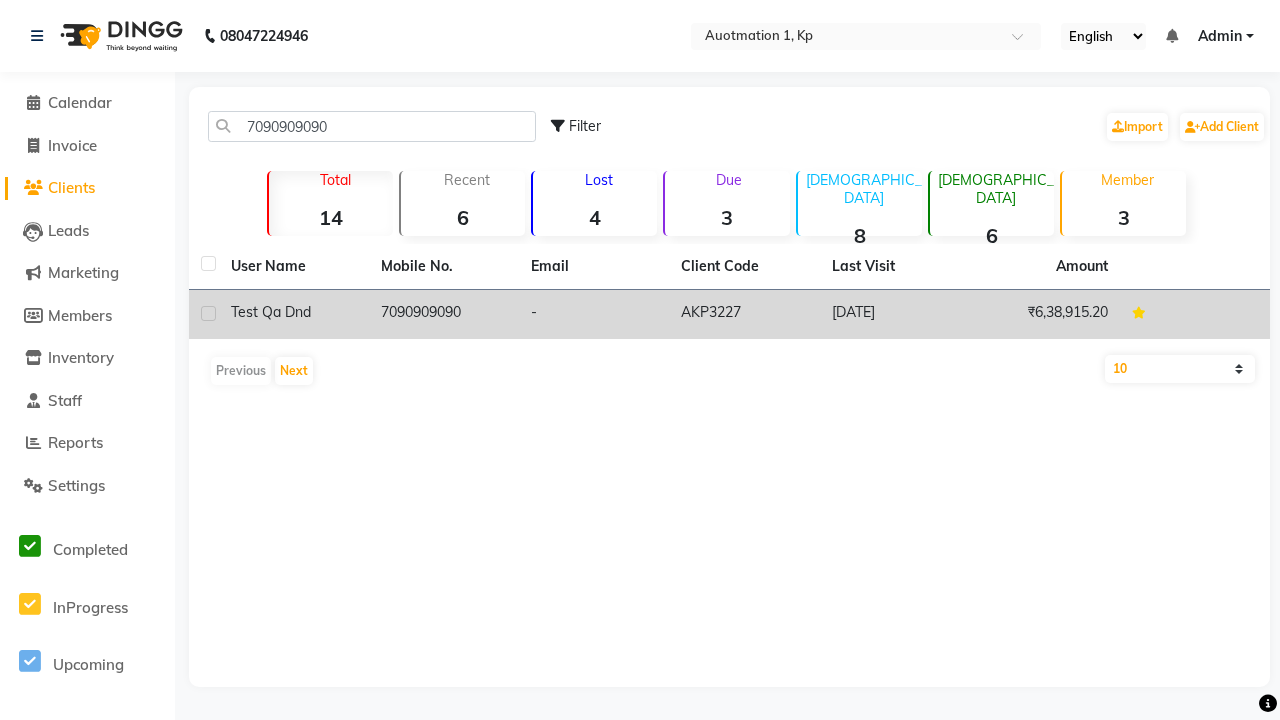 click on "7090909090" 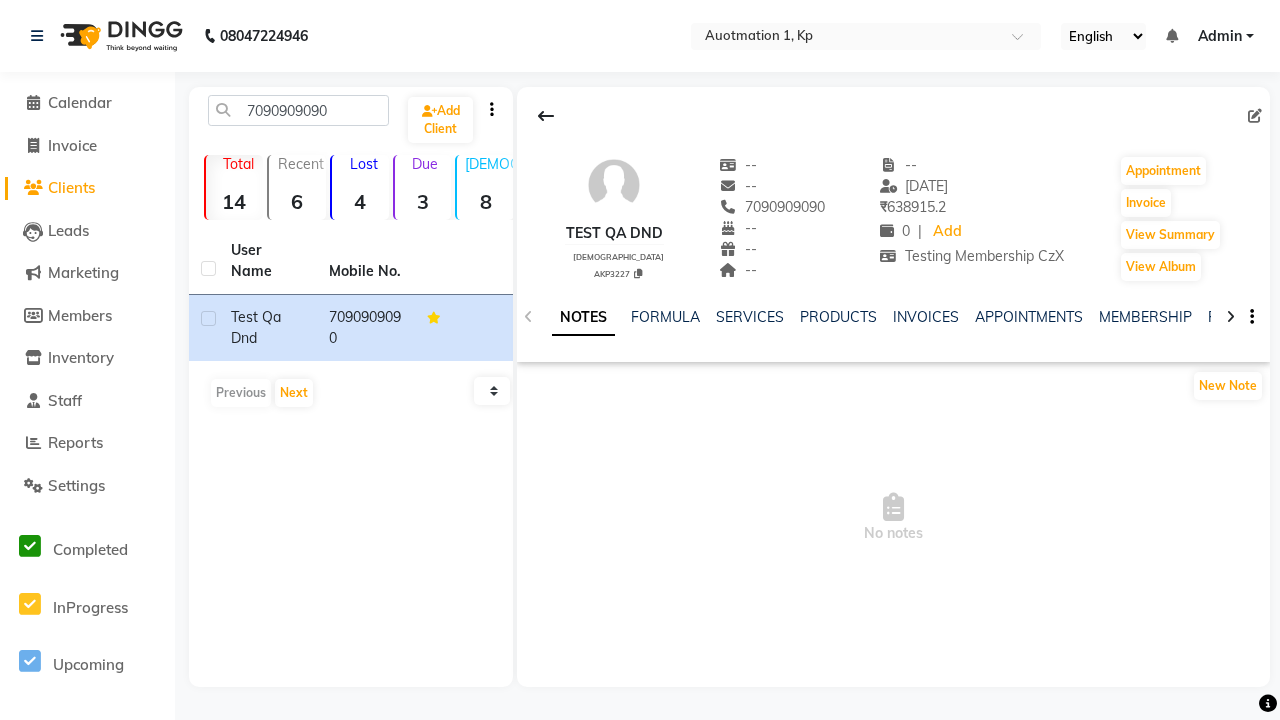 click on "VOUCHERS" 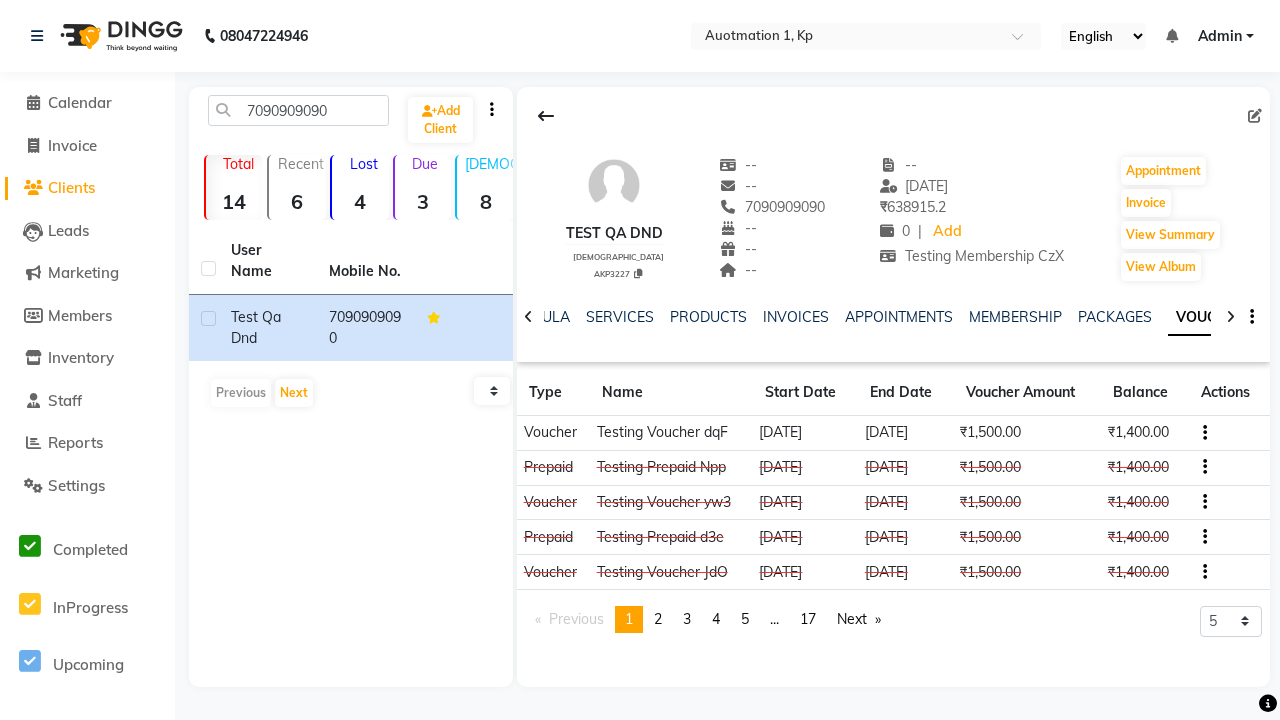 scroll, scrollTop: 0, scrollLeft: 460, axis: horizontal 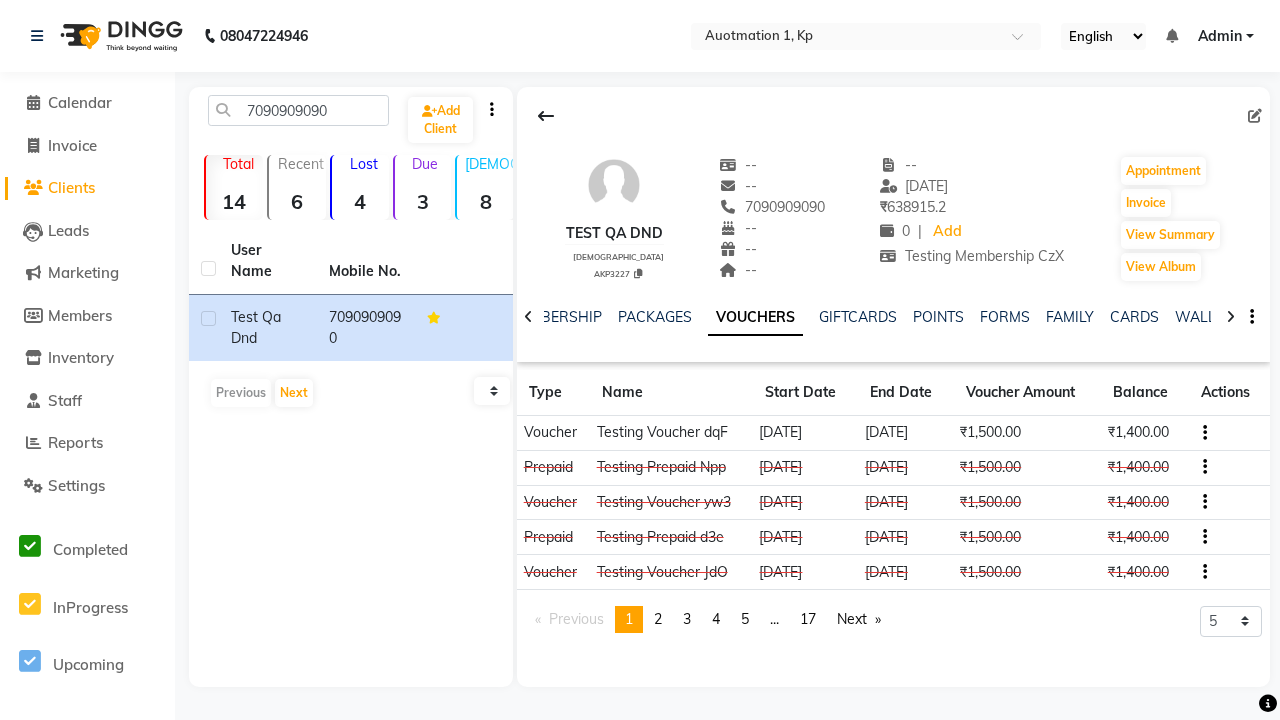 click 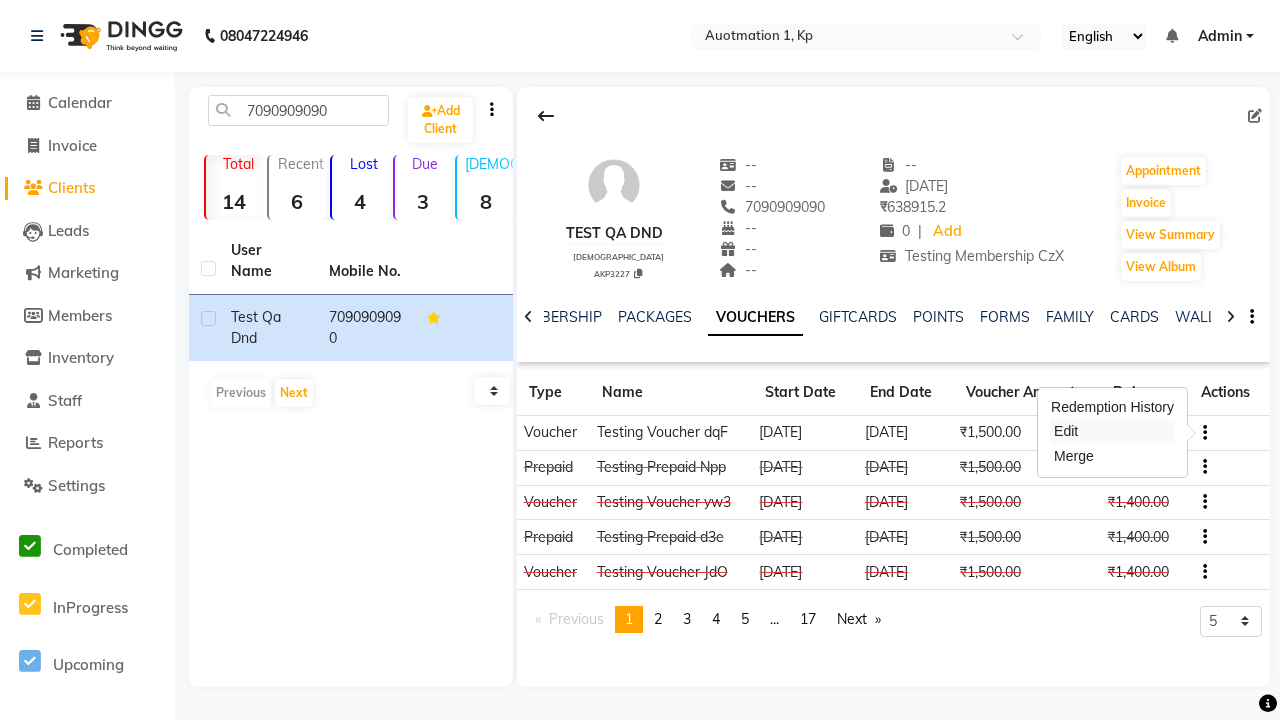 click on "Edit" at bounding box center [1112, 431] 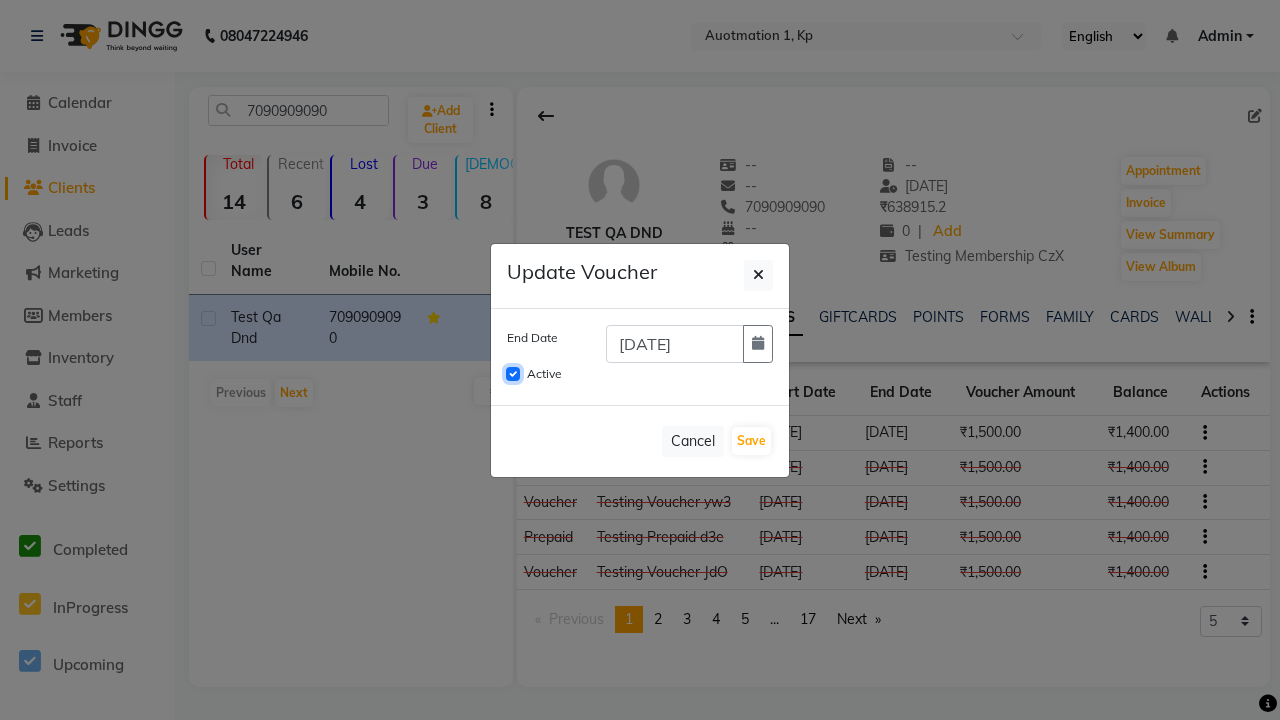 click on "Active" at bounding box center [513, 374] 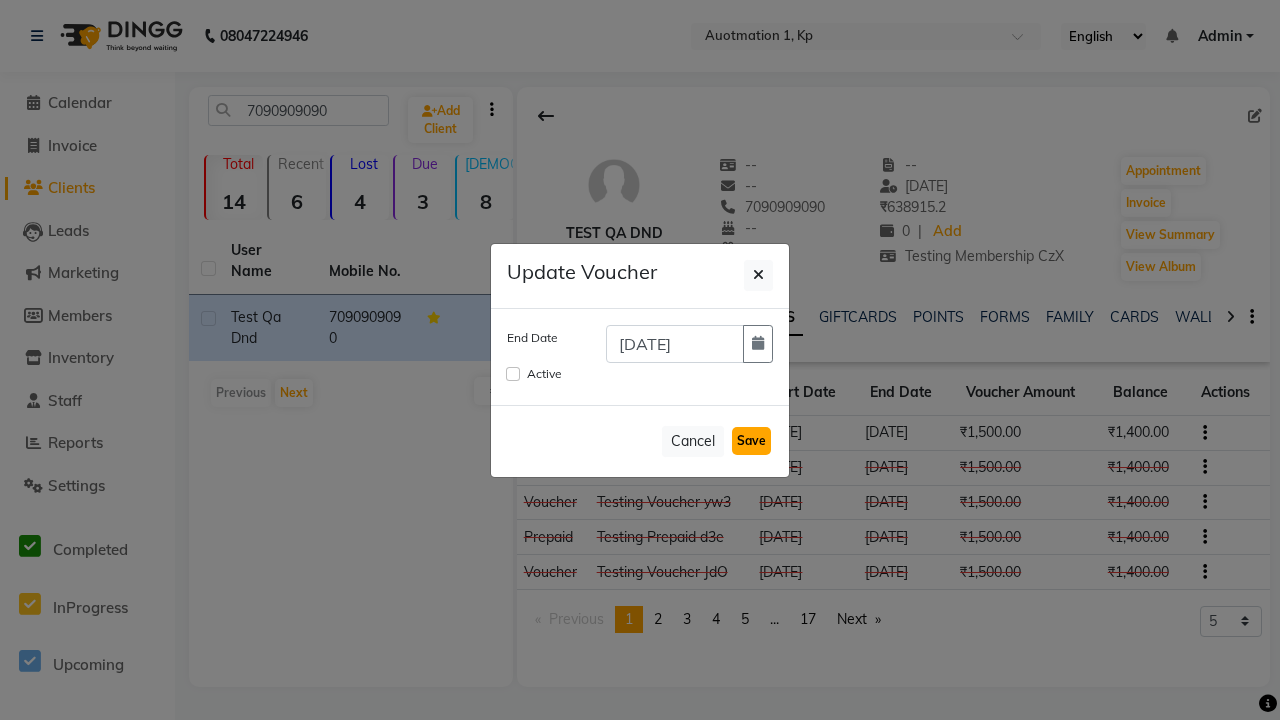 click on "Save" 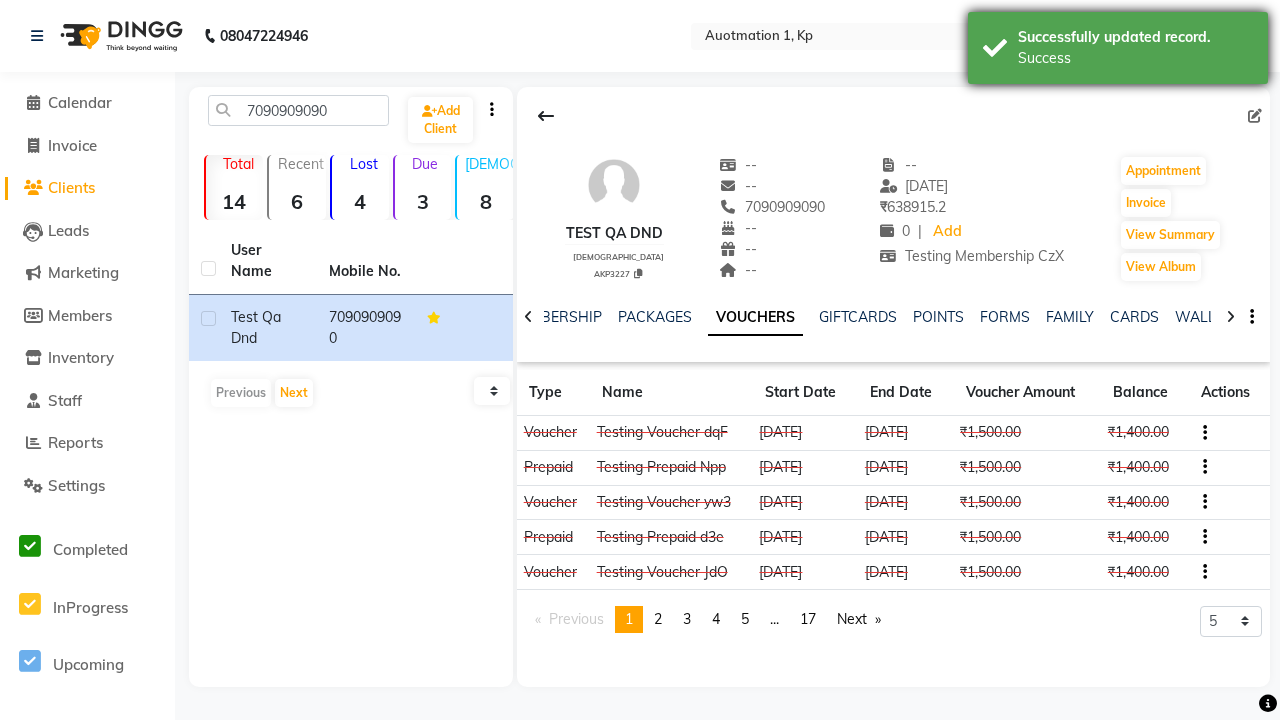 click on "Success" at bounding box center [1135, 58] 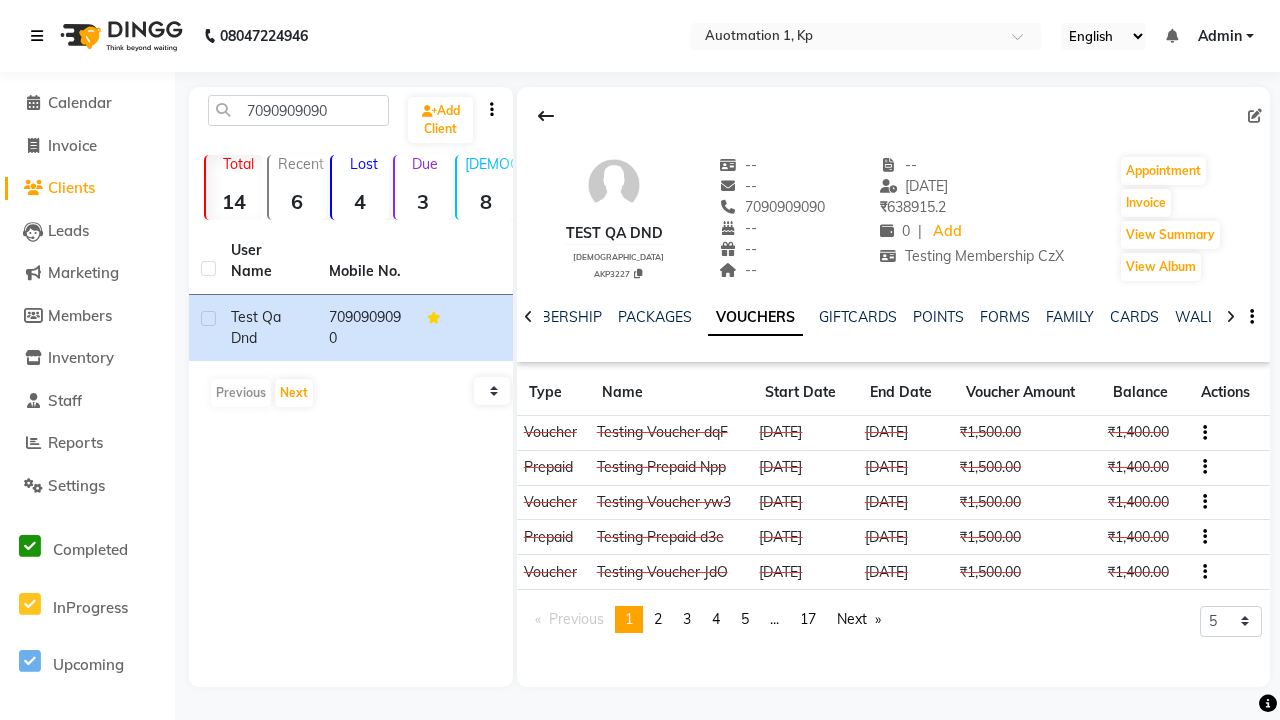 click at bounding box center [37, 36] 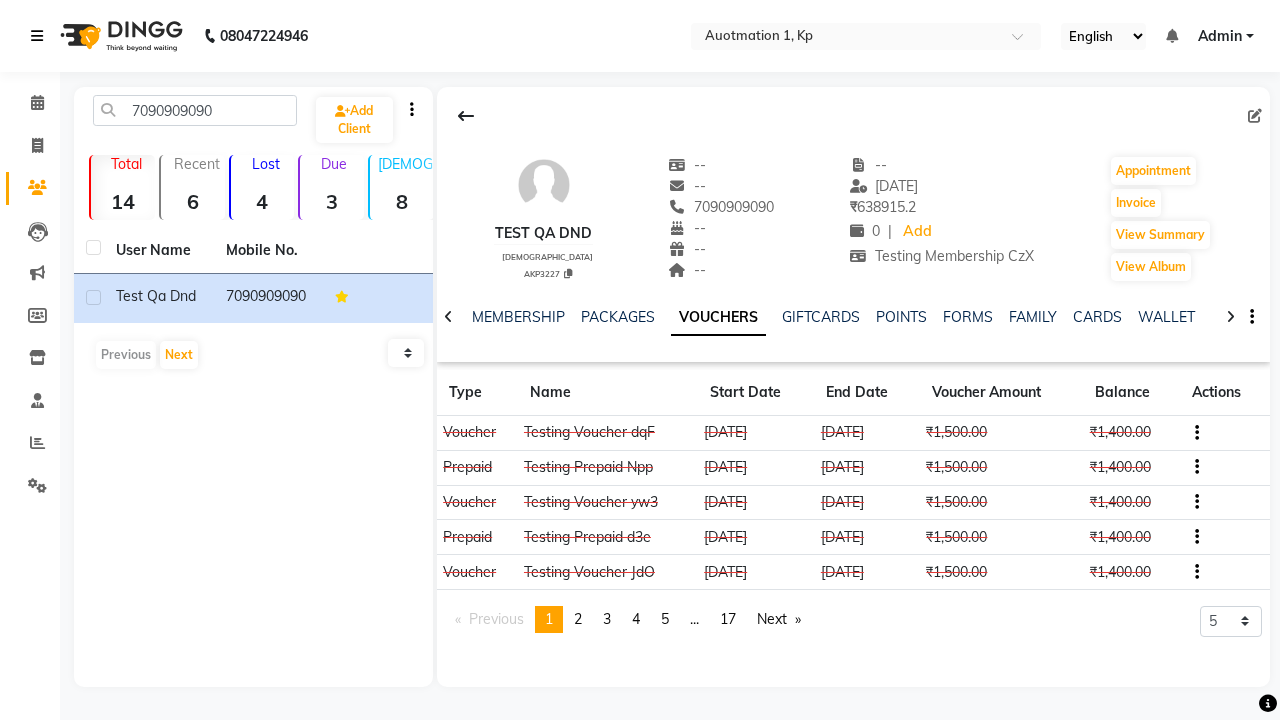 scroll, scrollTop: 0, scrollLeft: 417, axis: horizontal 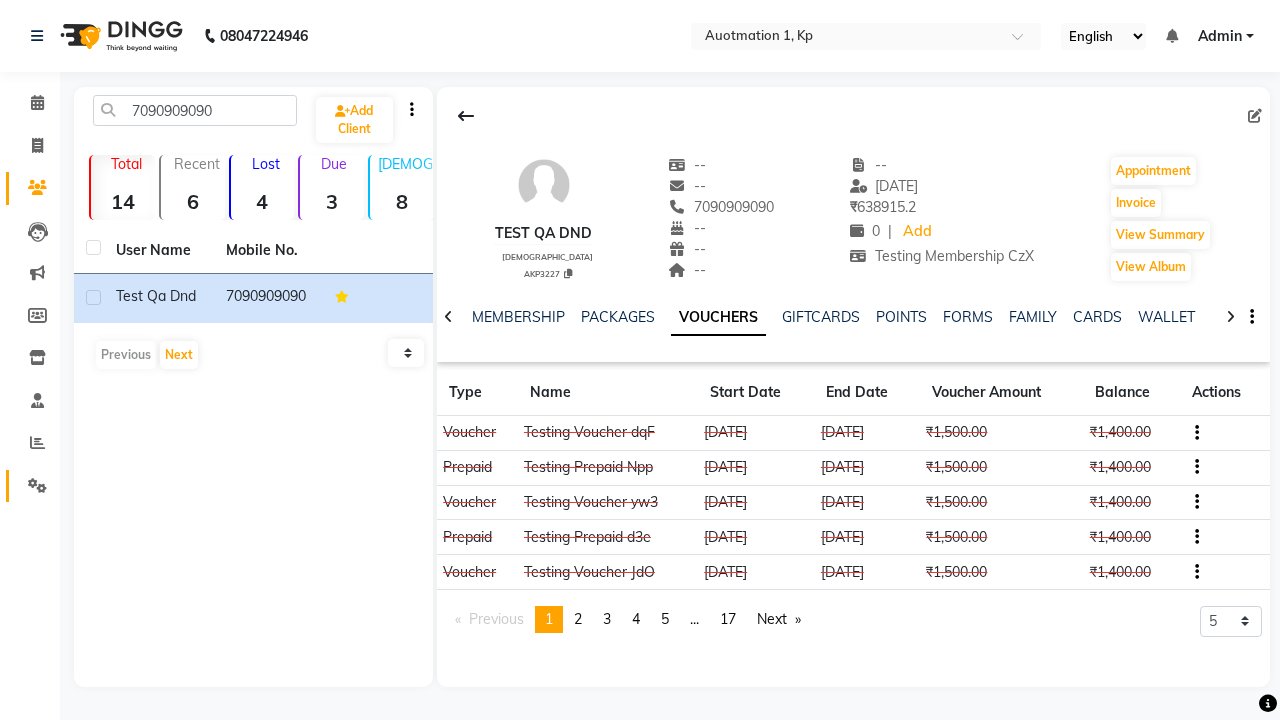 click 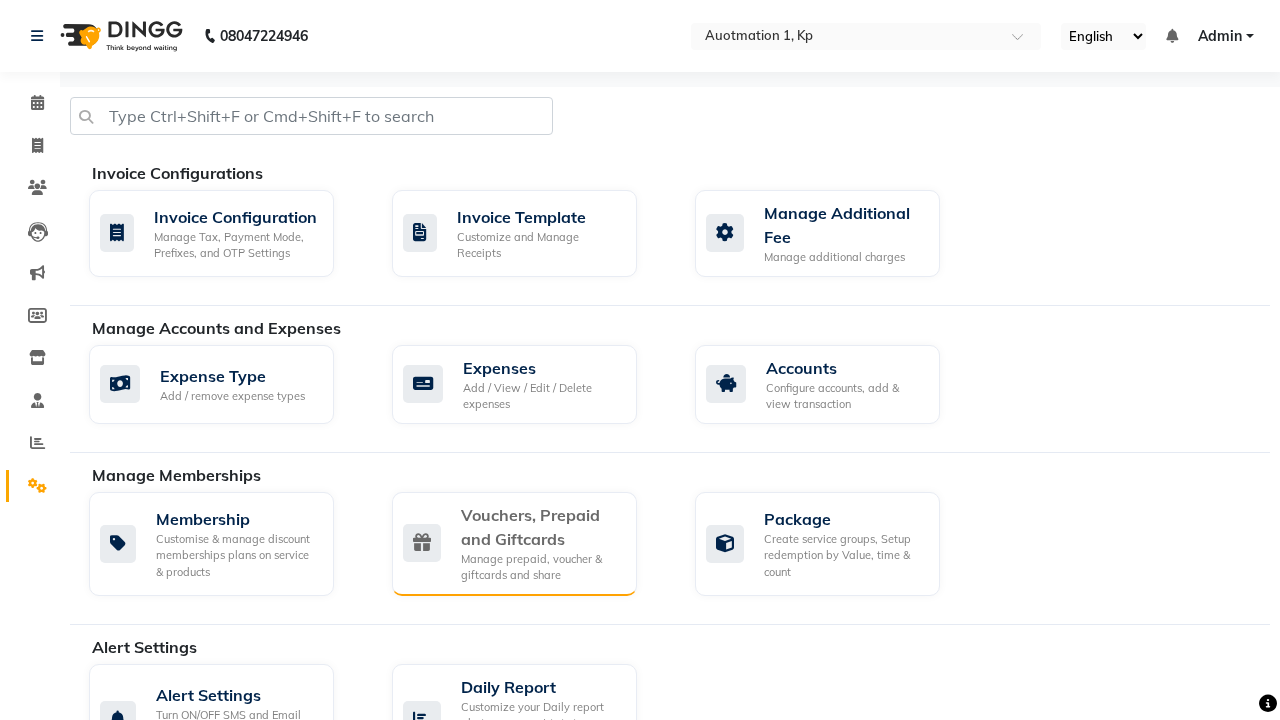 click on "Vouchers, Prepaid and Giftcards" 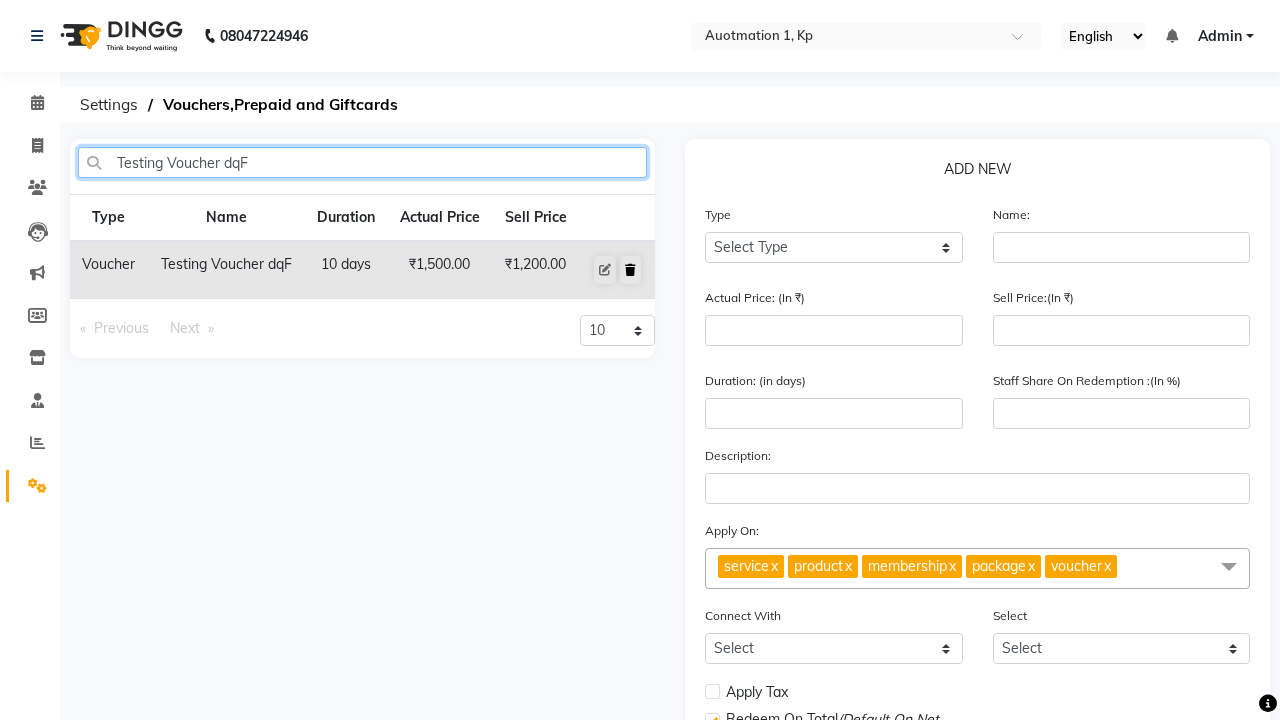 type on "Testing Voucher dqF" 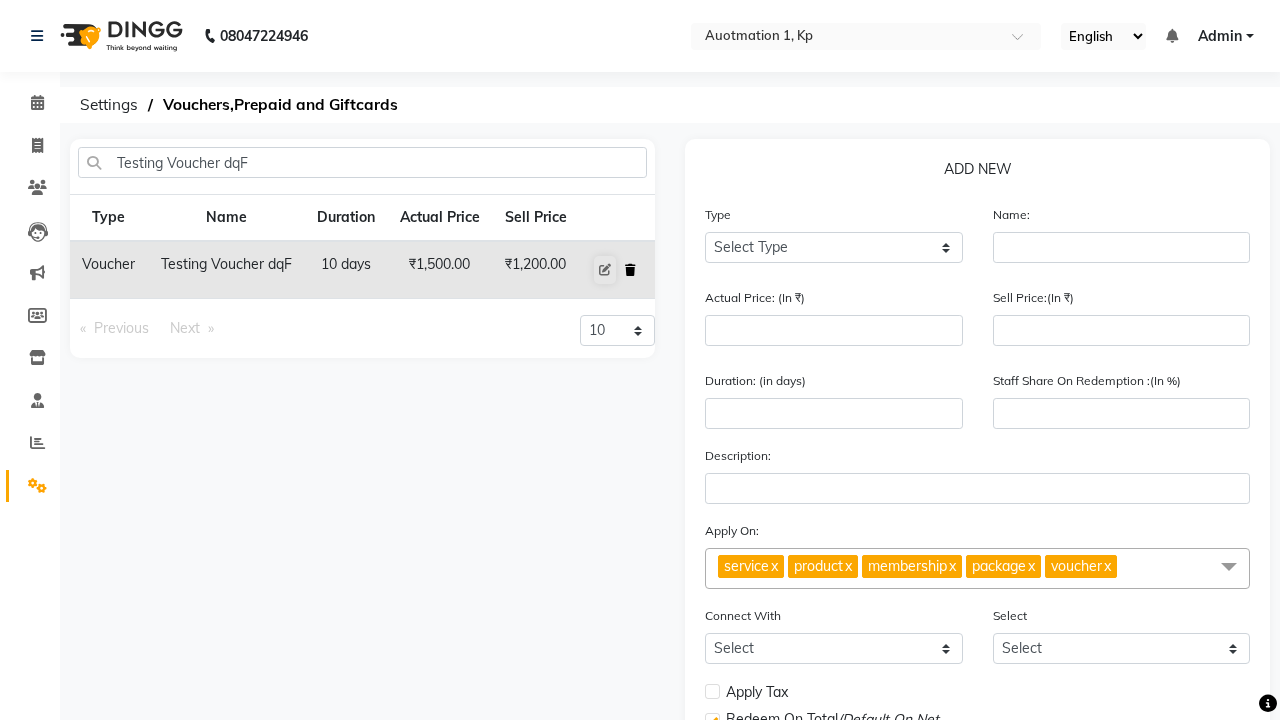 click 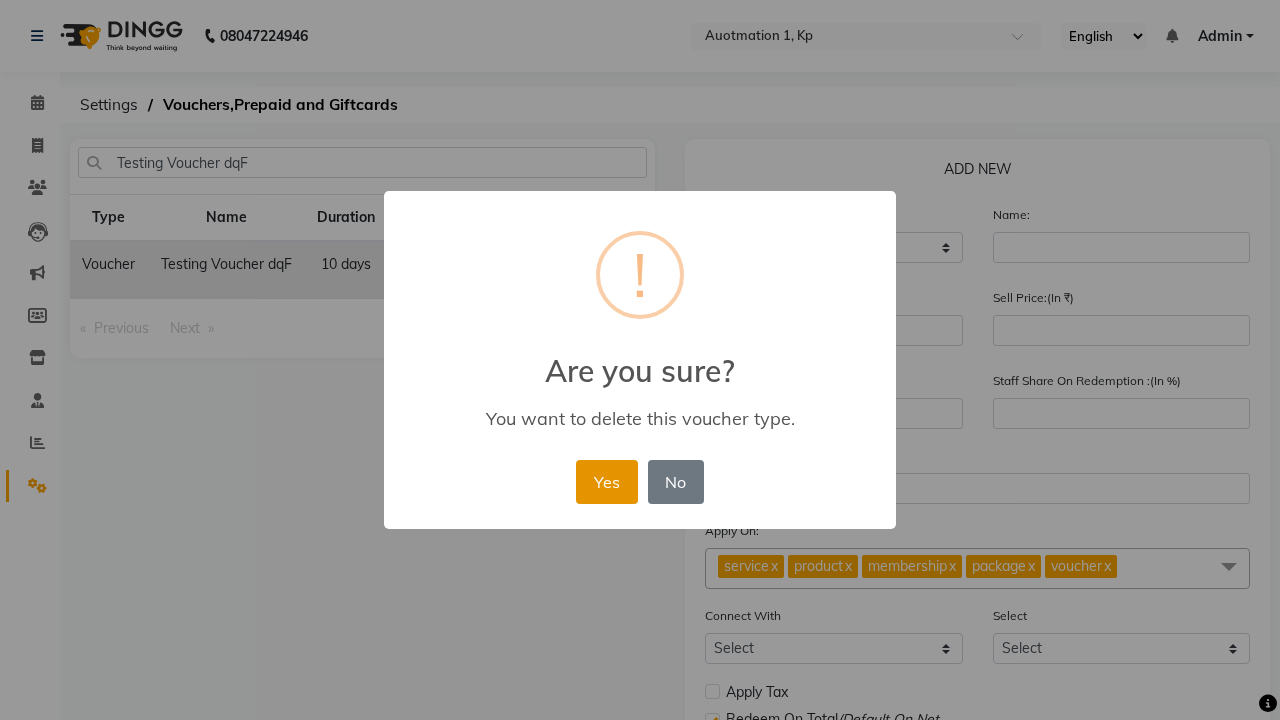 click on "Yes" at bounding box center [606, 482] 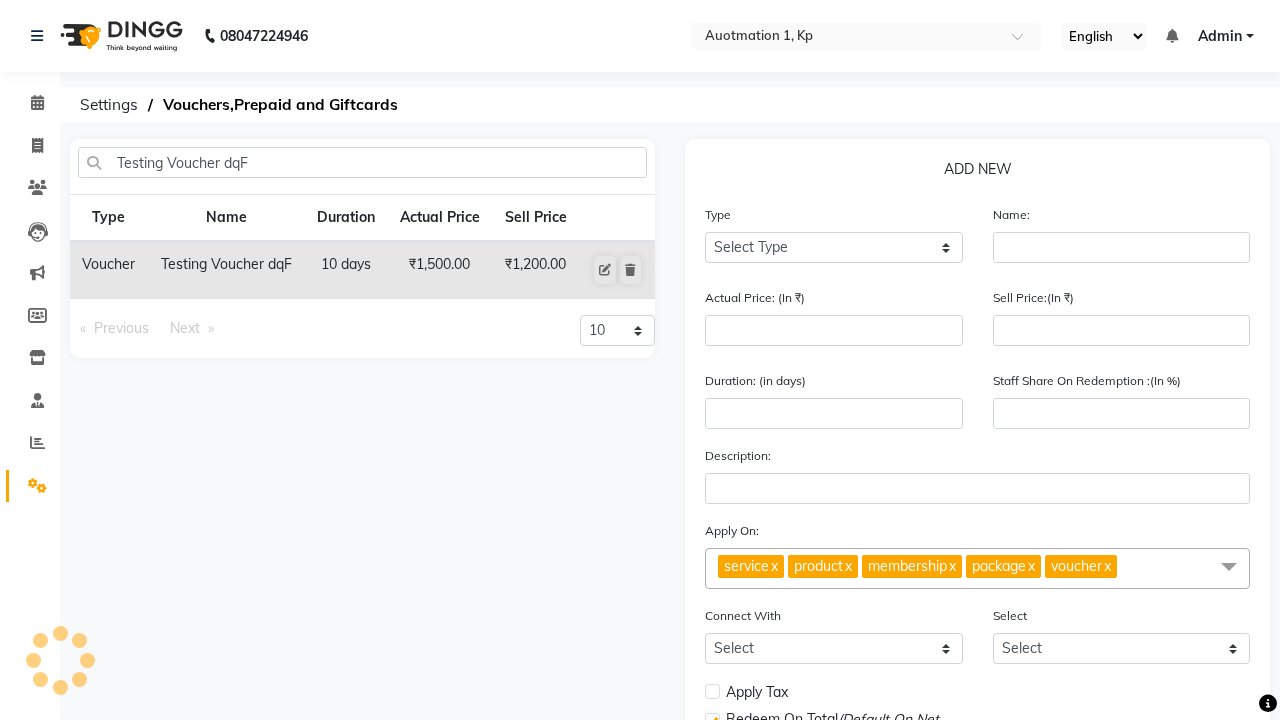 type 